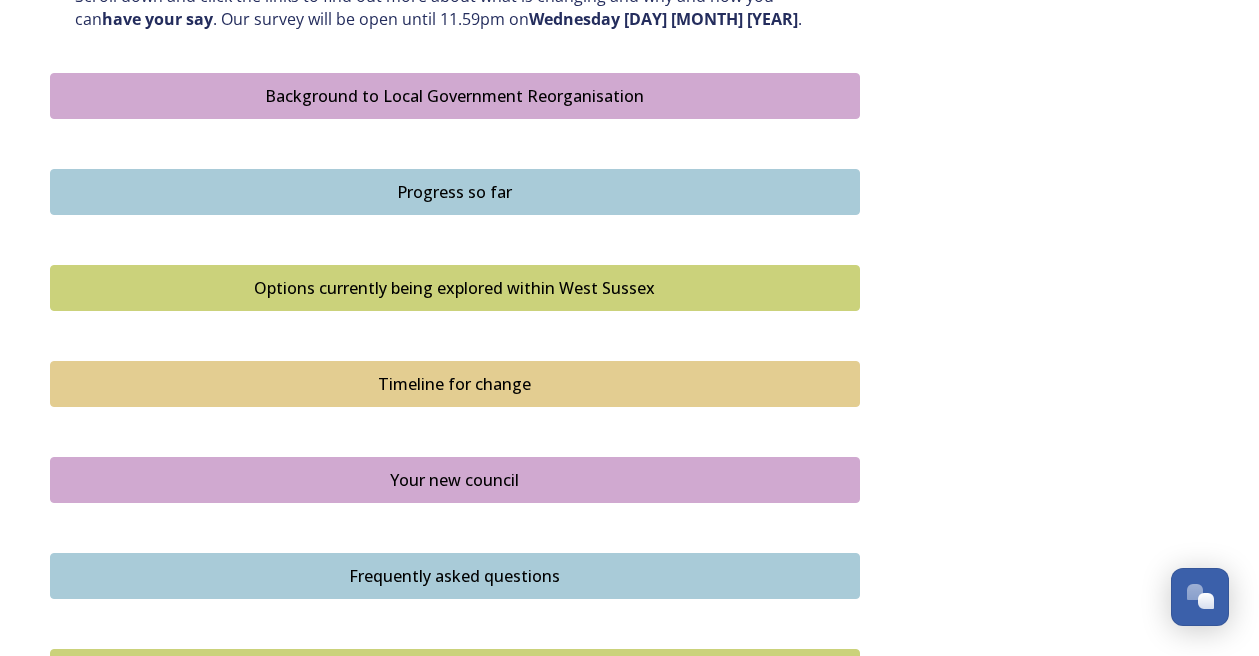 scroll, scrollTop: 1132, scrollLeft: 0, axis: vertical 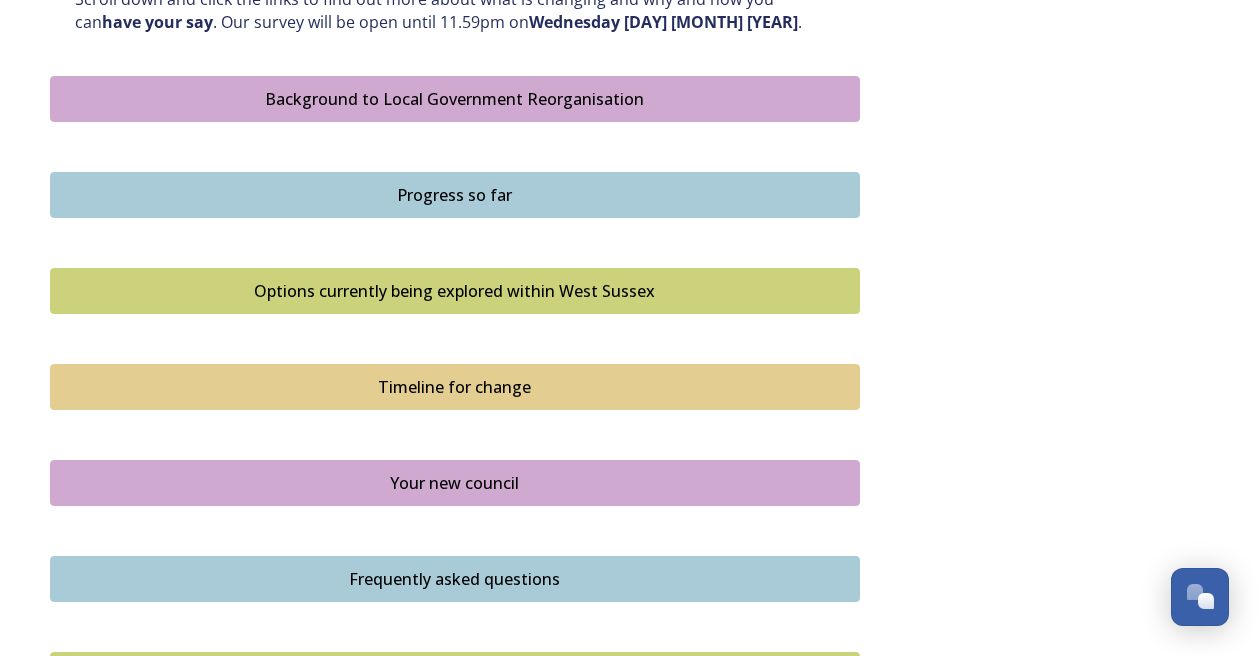 click on "Your new council" at bounding box center [455, 483] 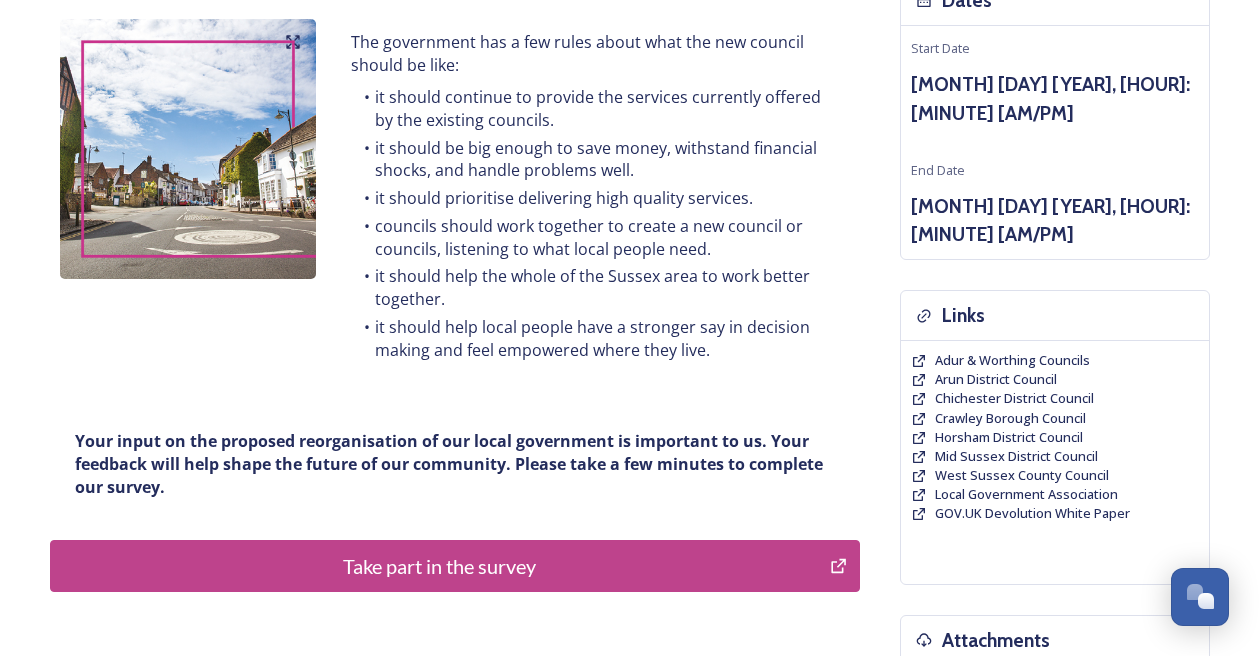 scroll, scrollTop: 0, scrollLeft: 0, axis: both 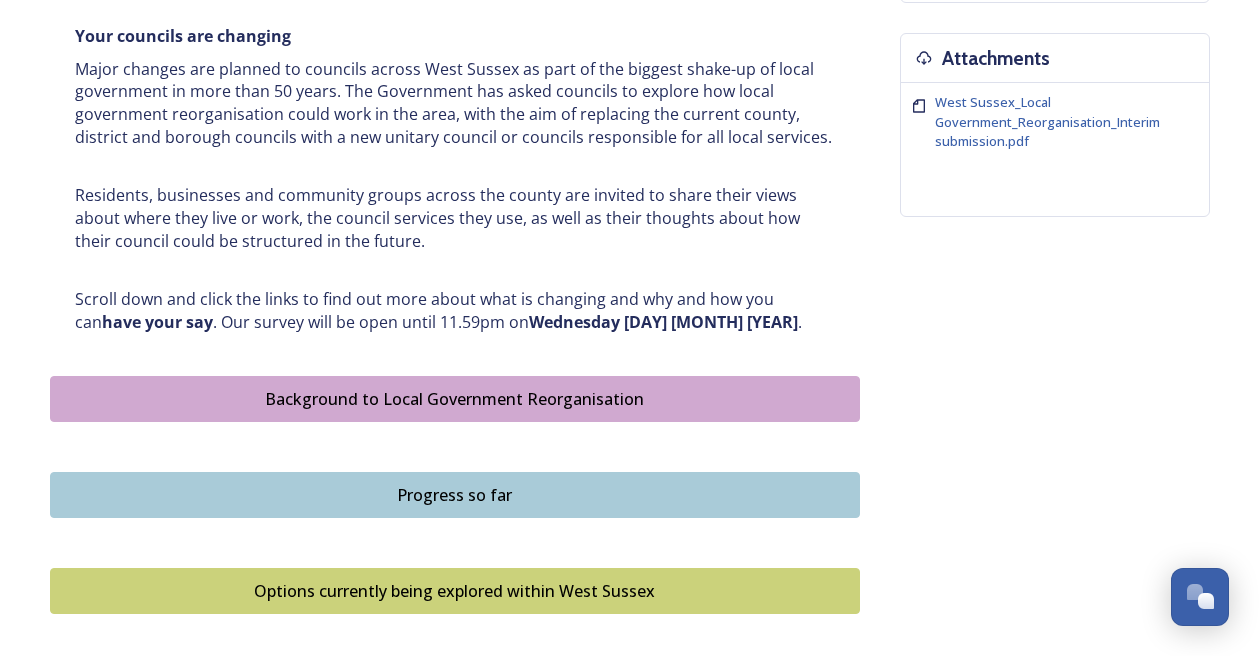 click on "Background to Local Government Reorganisation" at bounding box center (455, 399) 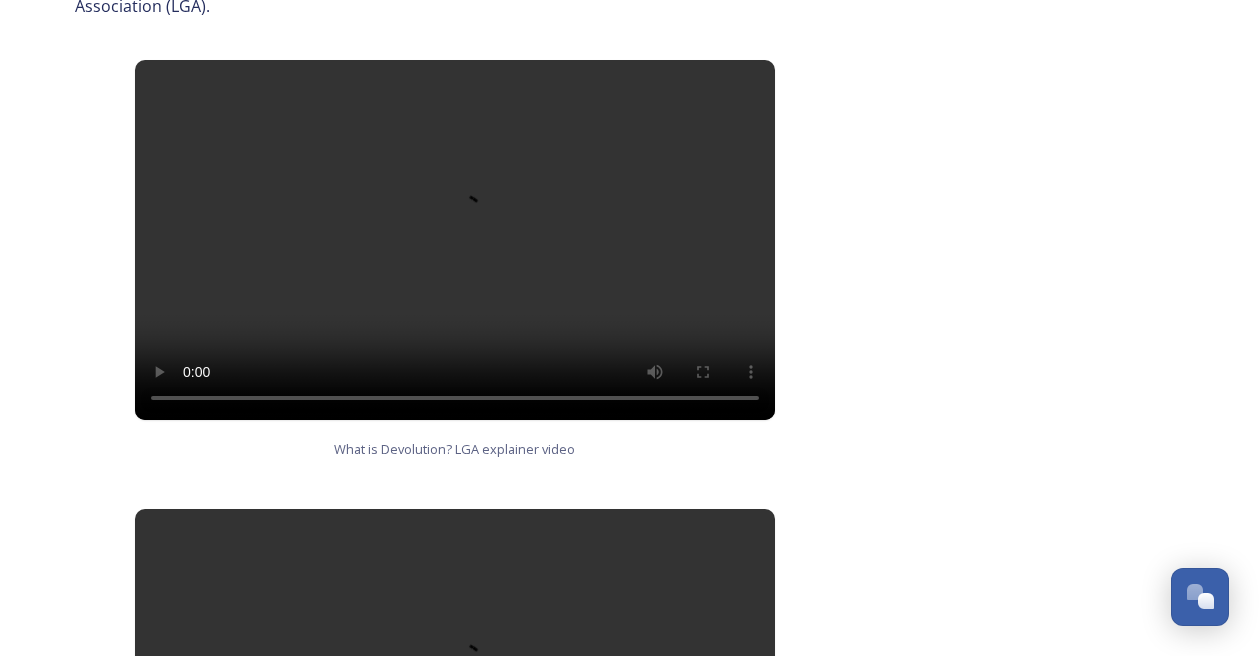 scroll, scrollTop: 1048, scrollLeft: 0, axis: vertical 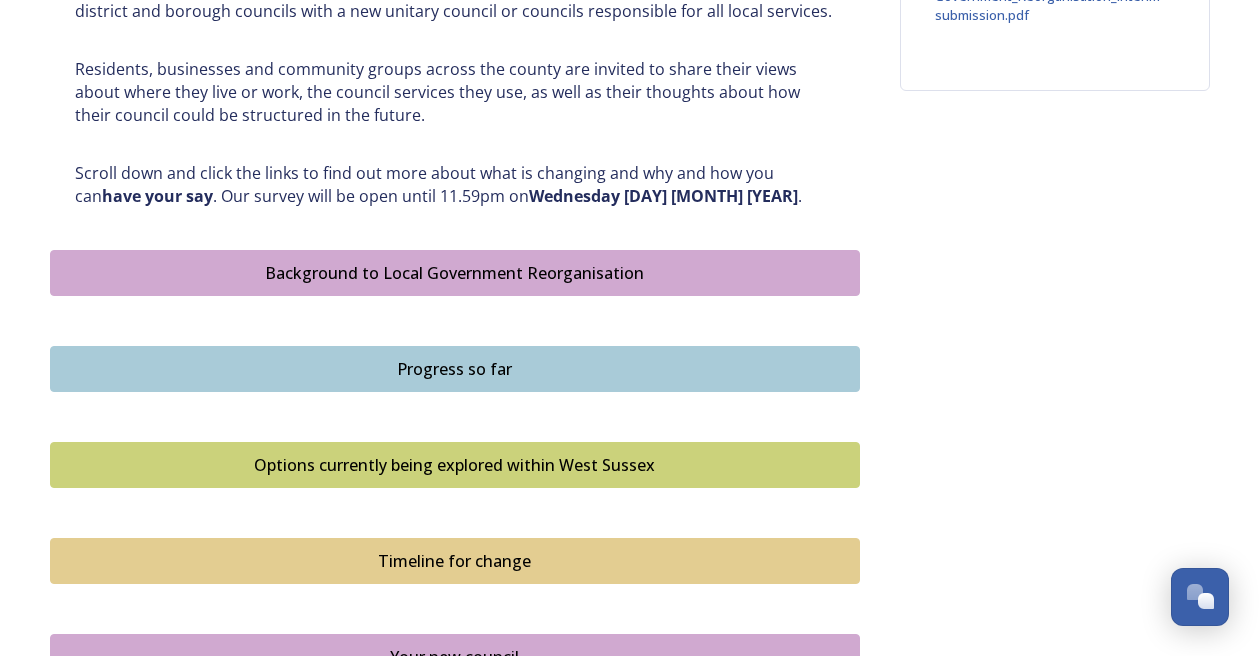 click on "Progress so far" at bounding box center [455, 369] 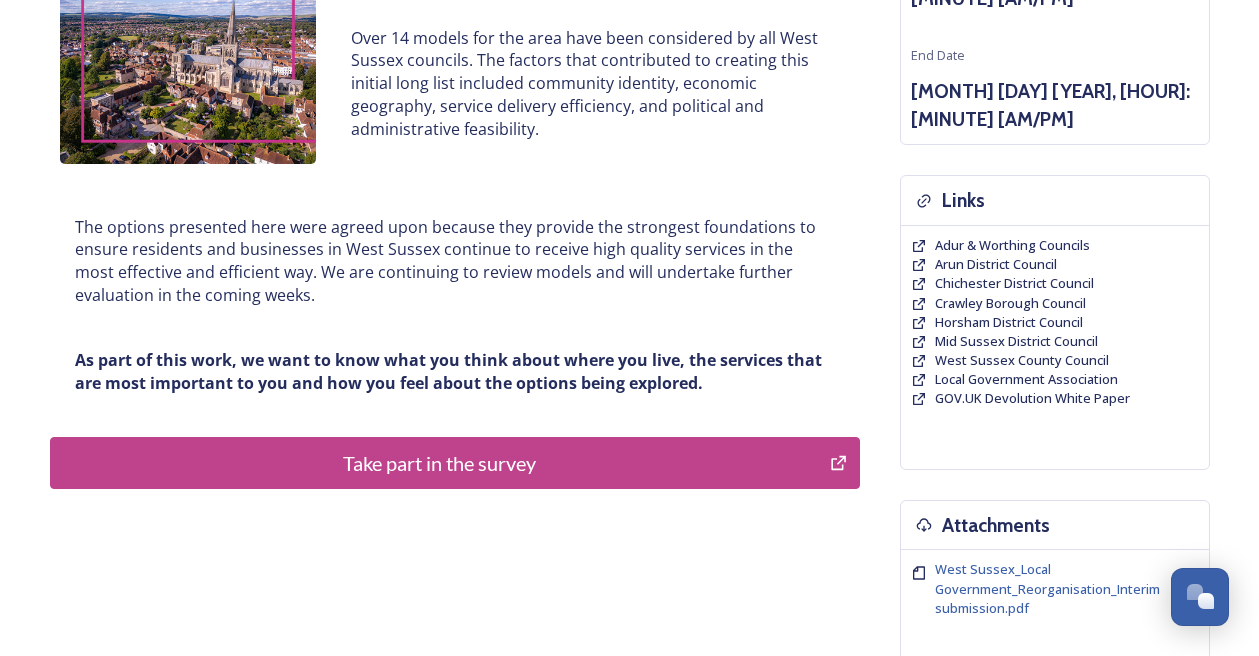 scroll, scrollTop: 368, scrollLeft: 0, axis: vertical 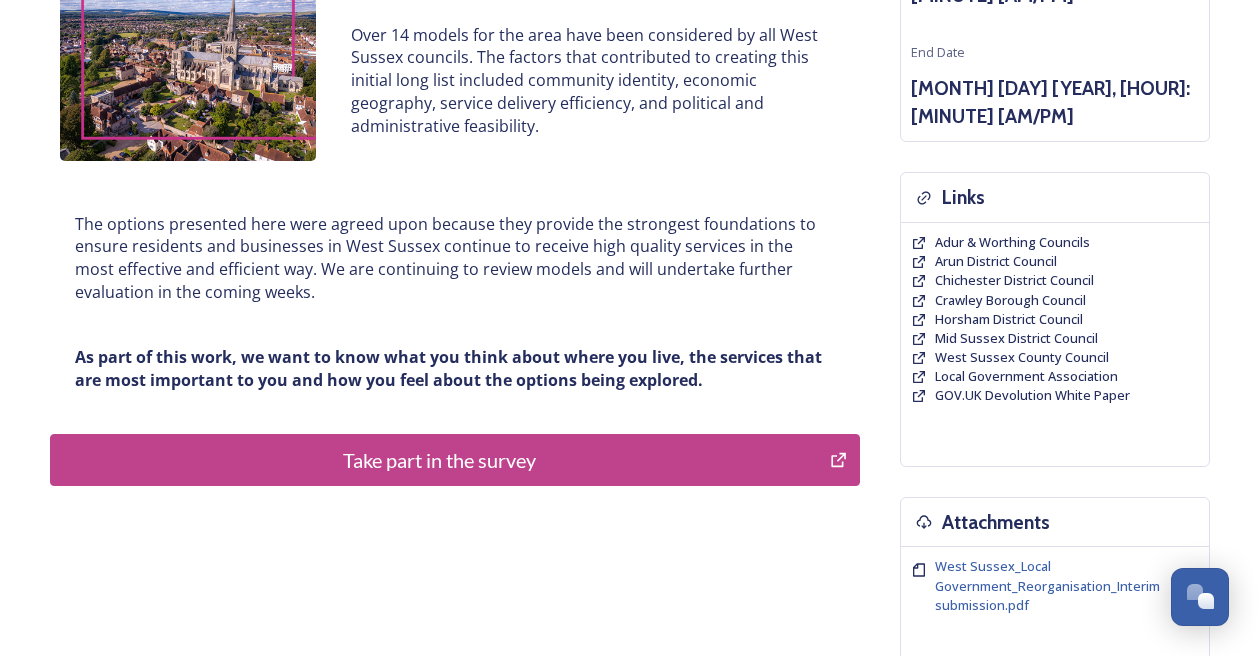 click on "Take part in the survey" at bounding box center (440, 460) 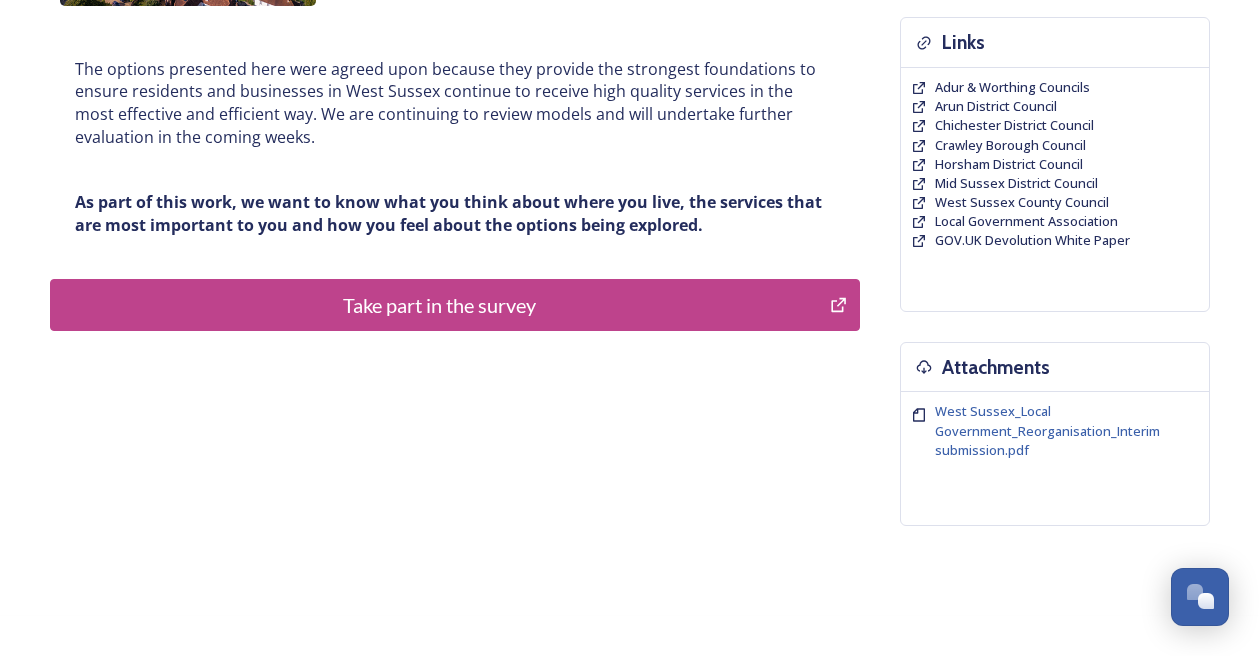 scroll, scrollTop: 0, scrollLeft: 0, axis: both 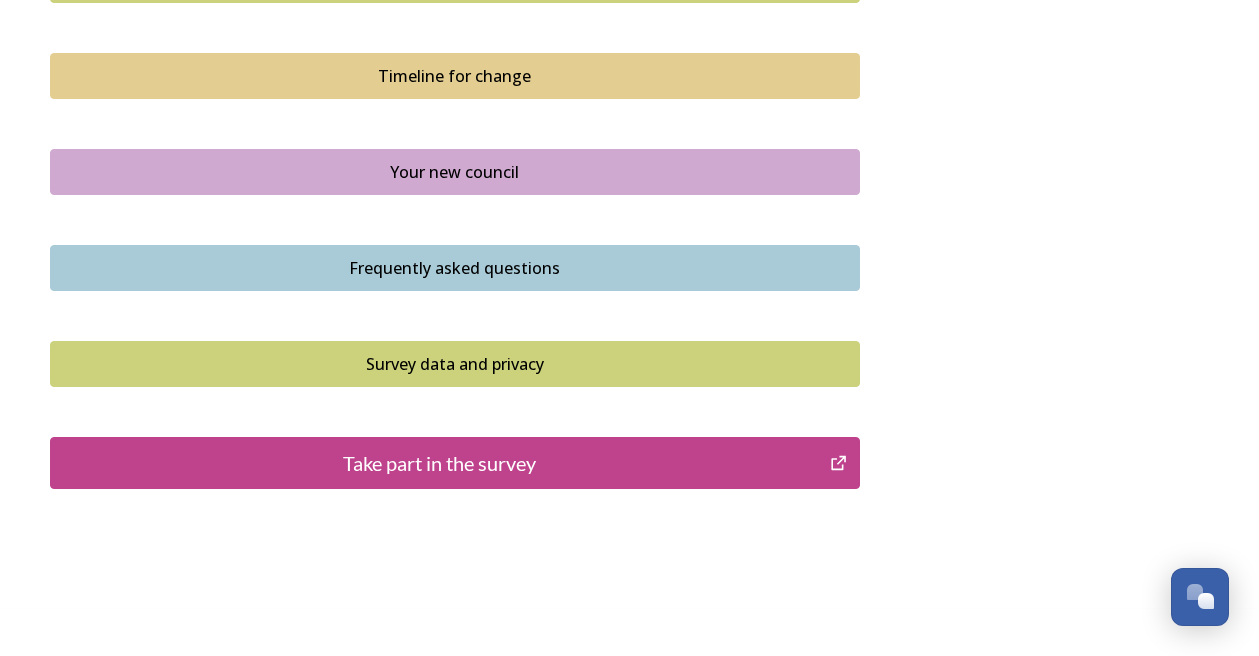 click on "Take part in the survey" at bounding box center [440, 463] 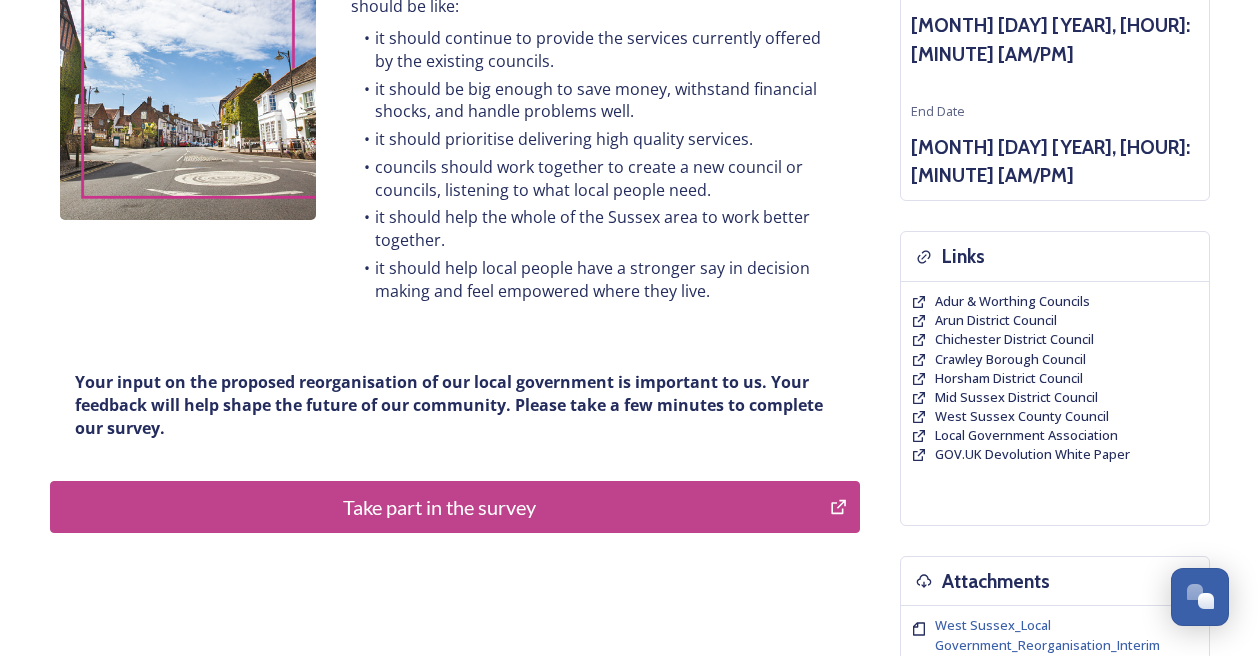 scroll, scrollTop: 362, scrollLeft: 0, axis: vertical 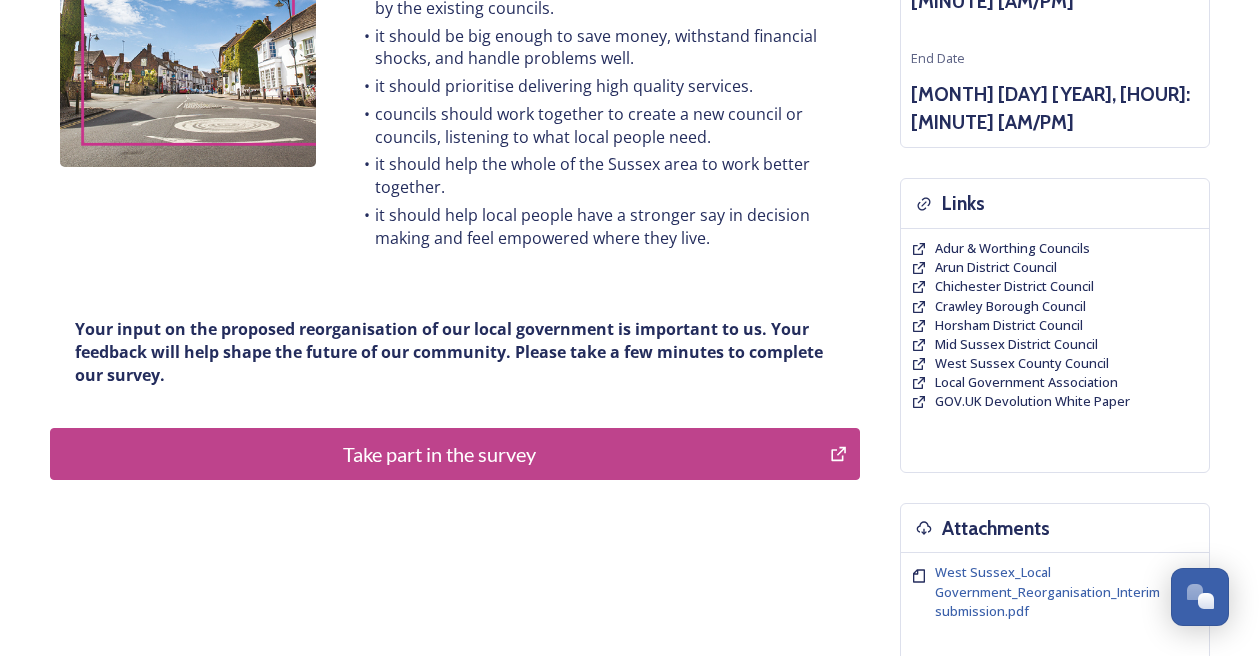 click on "Take part in the survey" at bounding box center [440, 454] 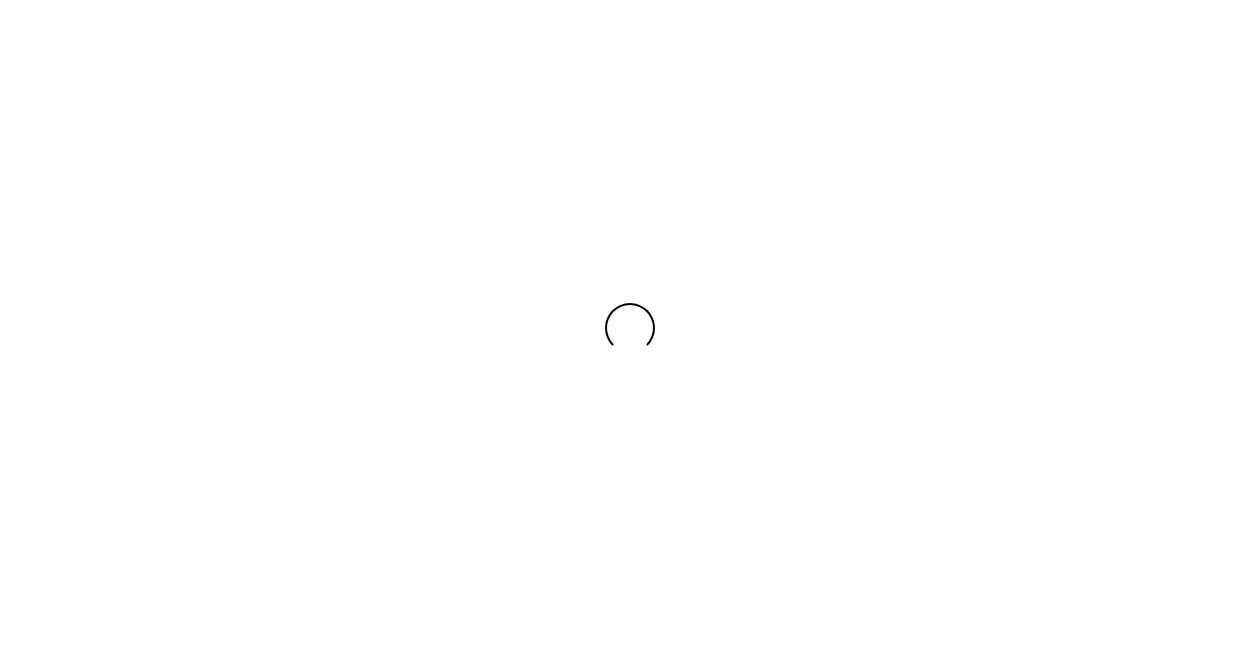 scroll, scrollTop: 0, scrollLeft: 0, axis: both 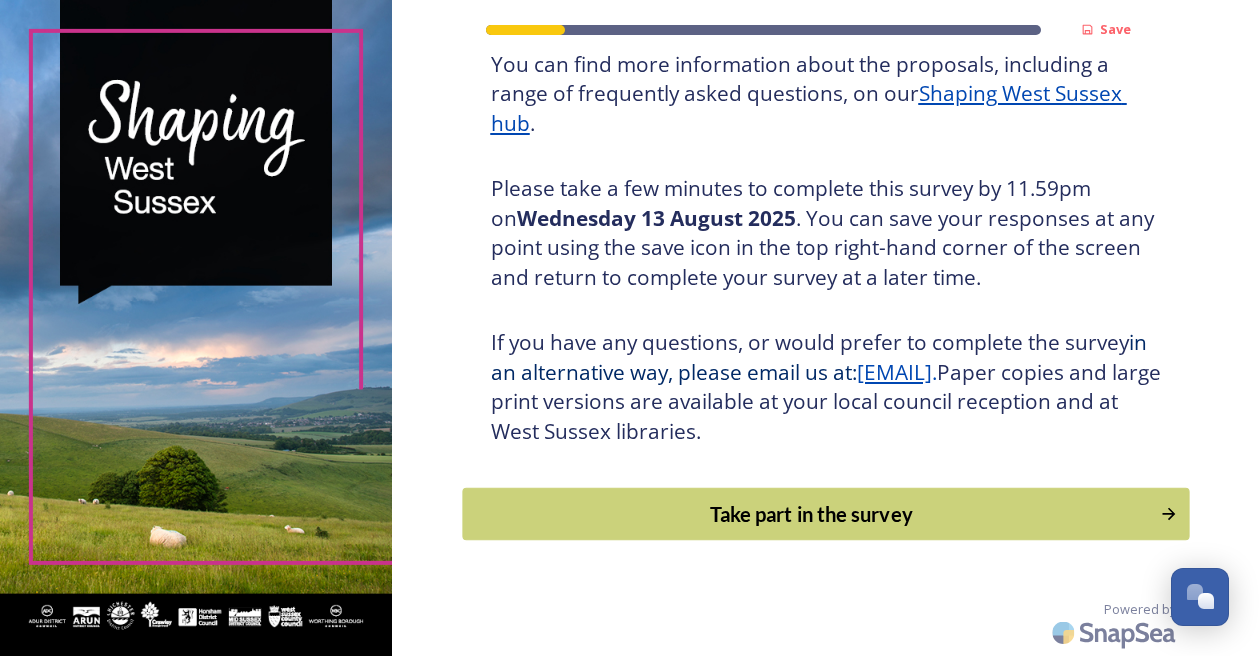 click on "Take part in the survey" at bounding box center (811, 514) 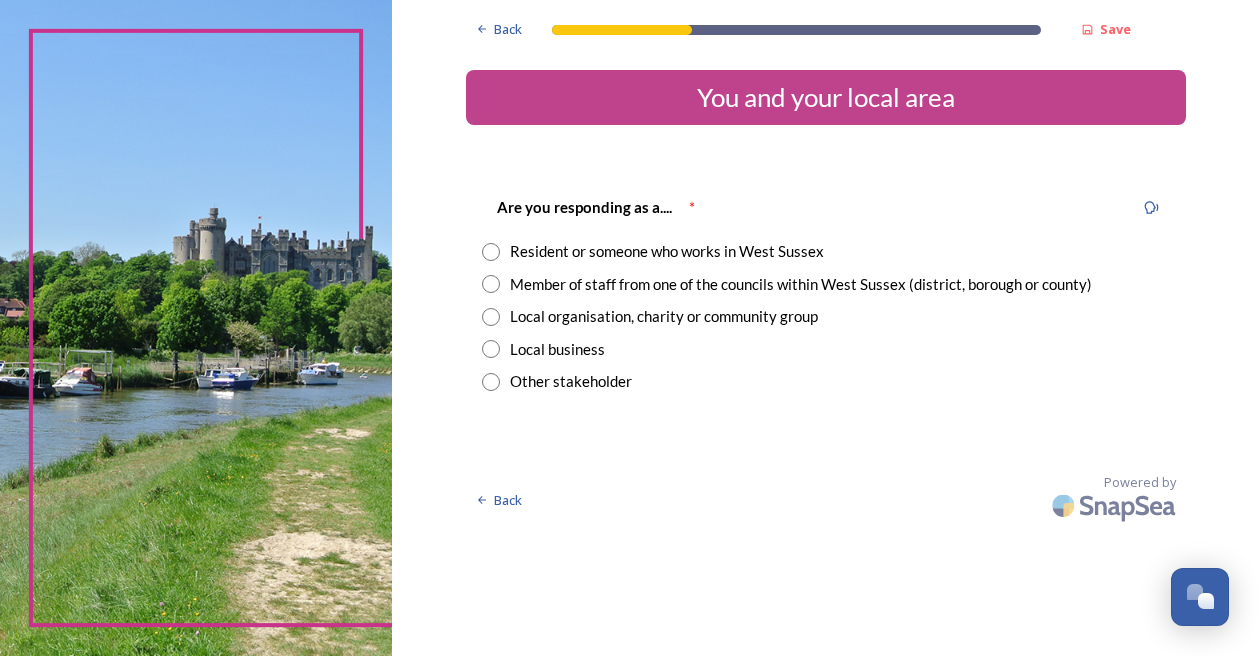 click at bounding box center [491, 252] 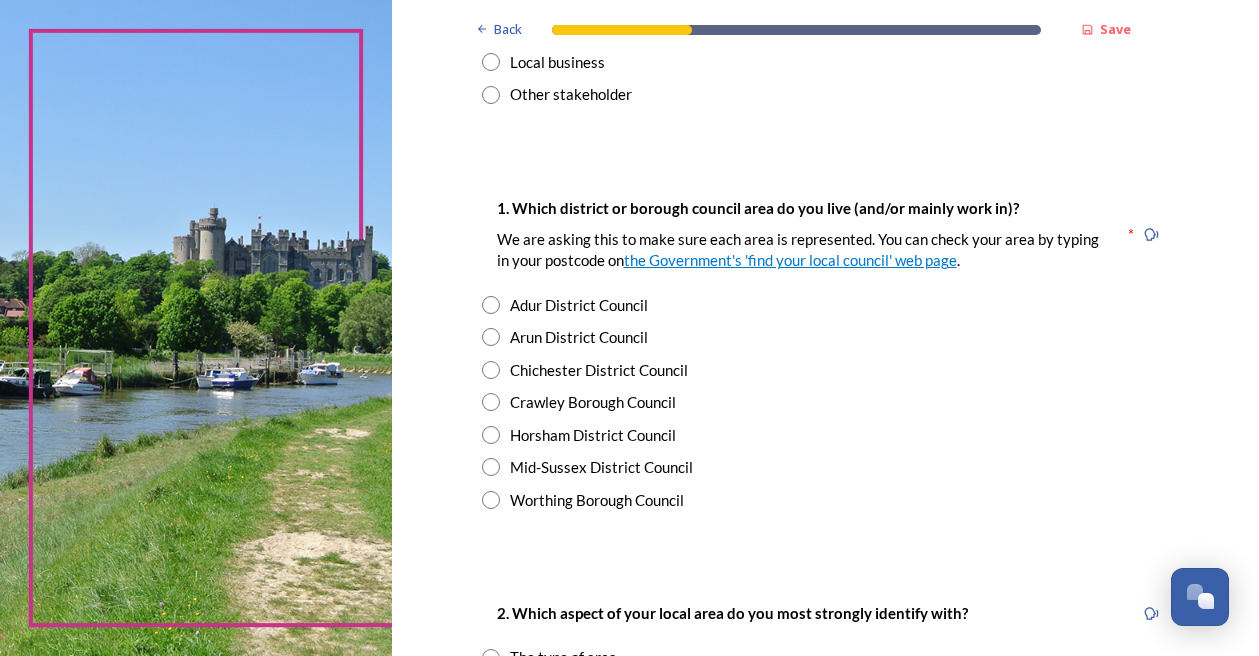 scroll, scrollTop: 295, scrollLeft: 0, axis: vertical 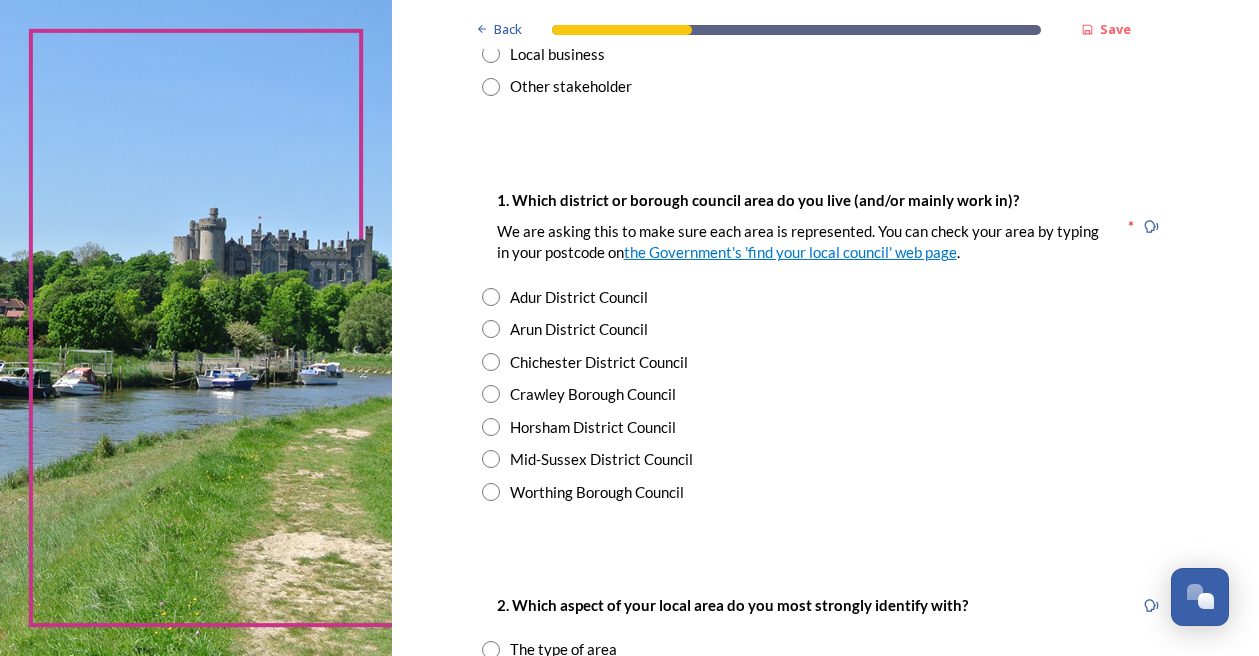 click at bounding box center [491, 394] 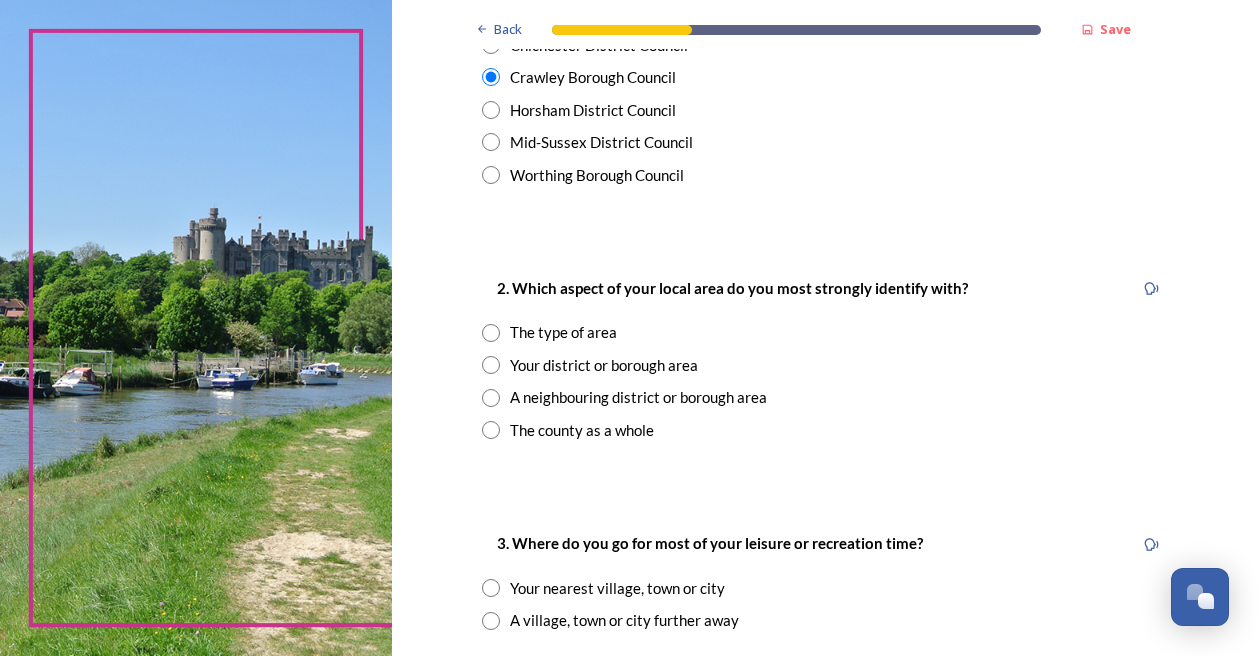 scroll, scrollTop: 617, scrollLeft: 0, axis: vertical 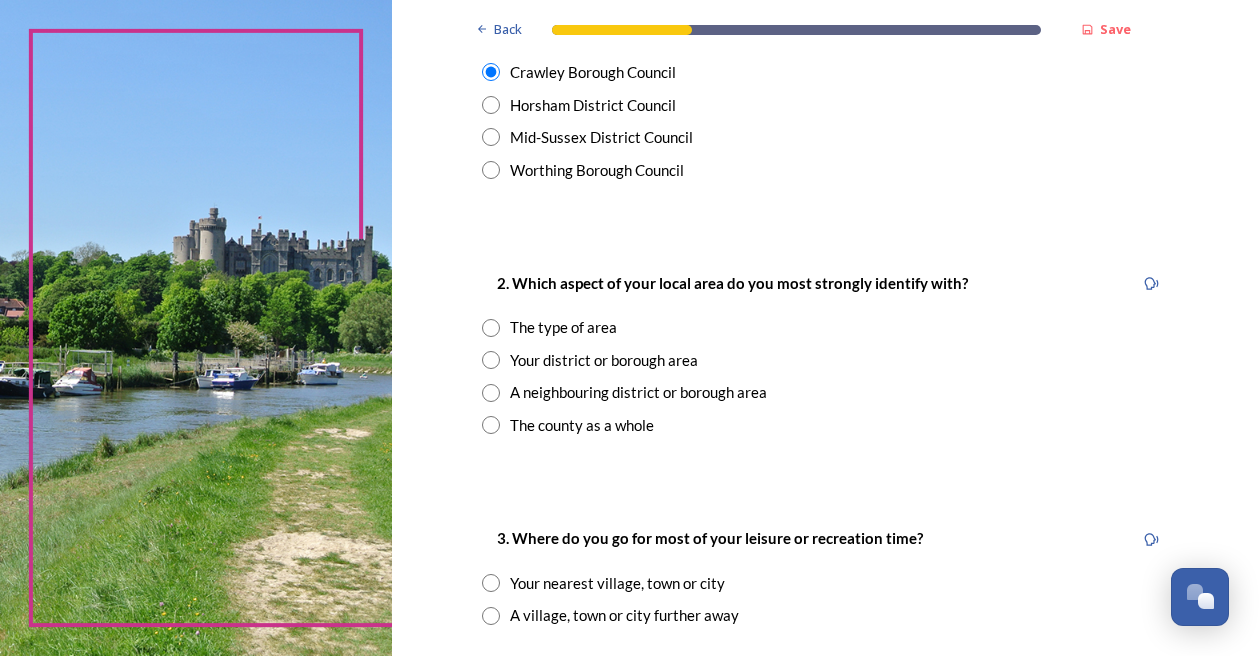 click at bounding box center [491, 360] 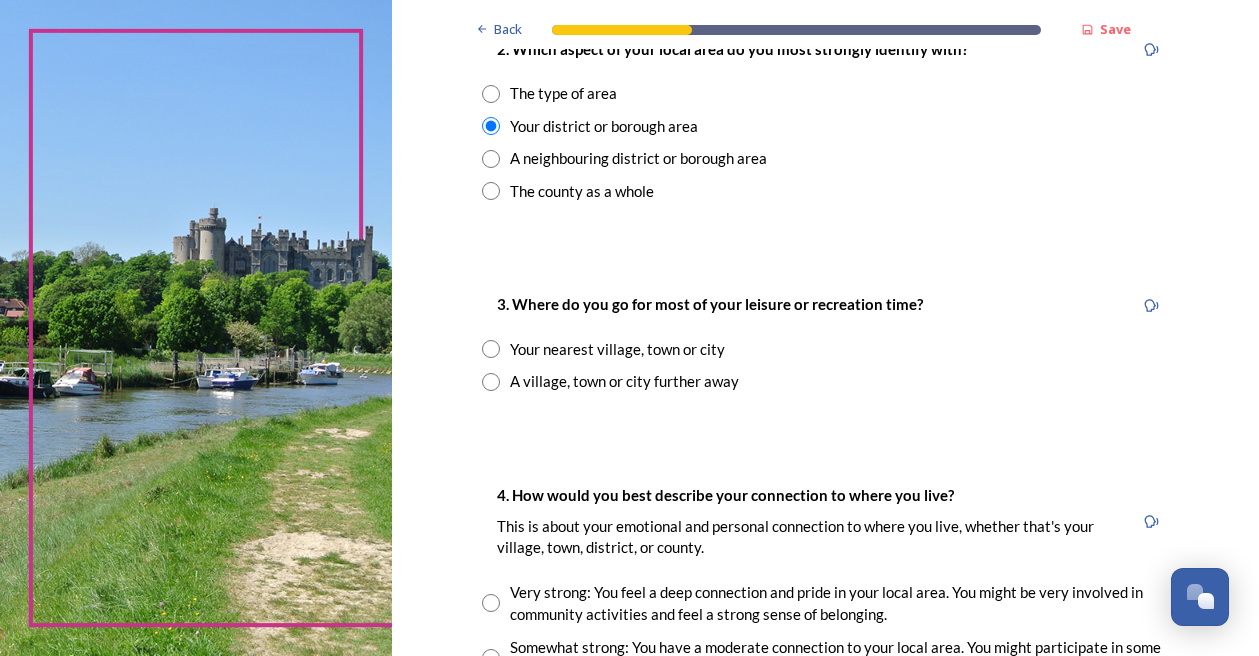 scroll, scrollTop: 866, scrollLeft: 0, axis: vertical 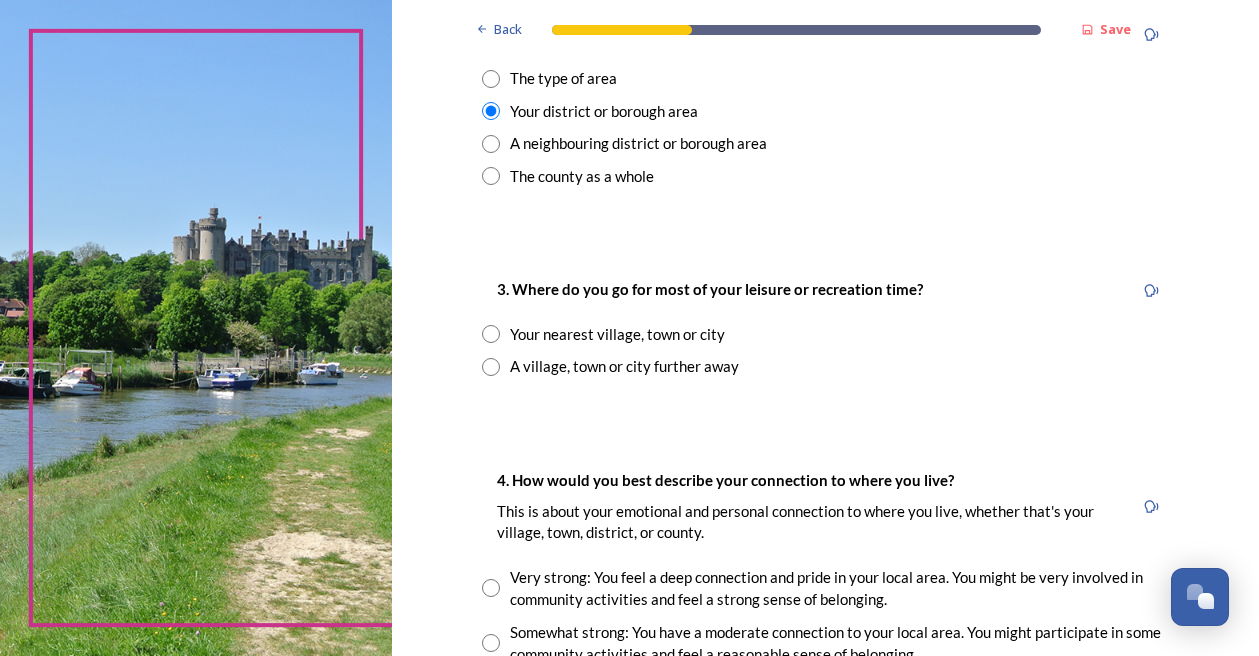 click at bounding box center [491, 334] 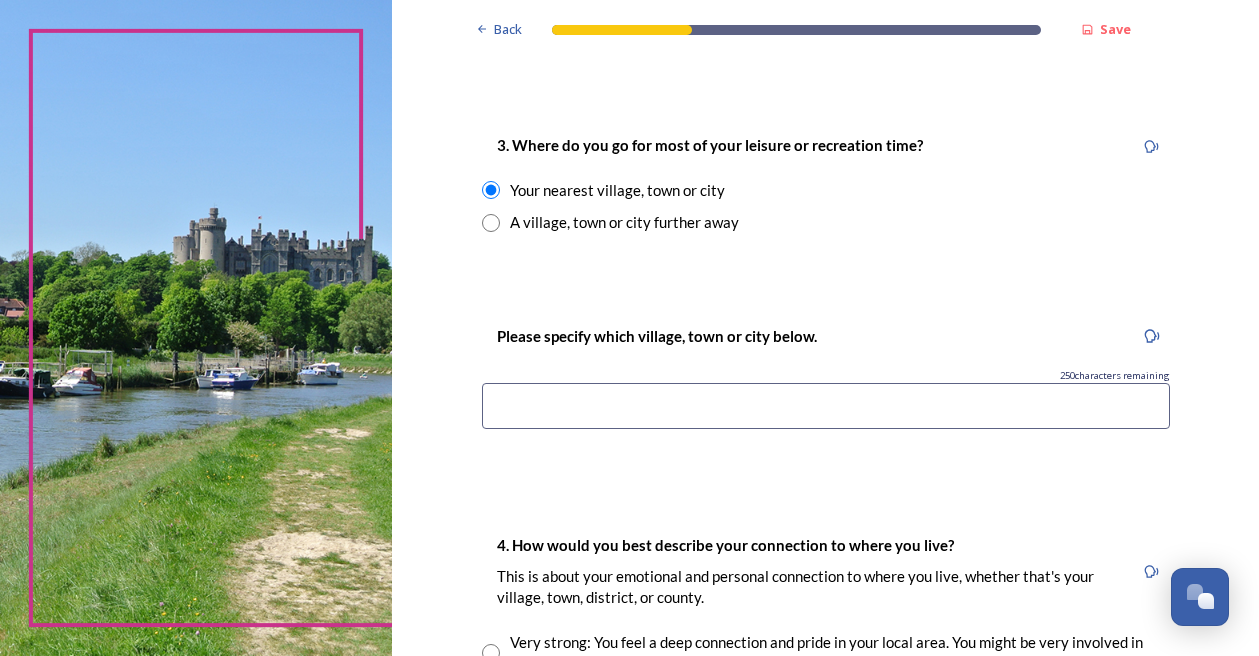 scroll, scrollTop: 1025, scrollLeft: 0, axis: vertical 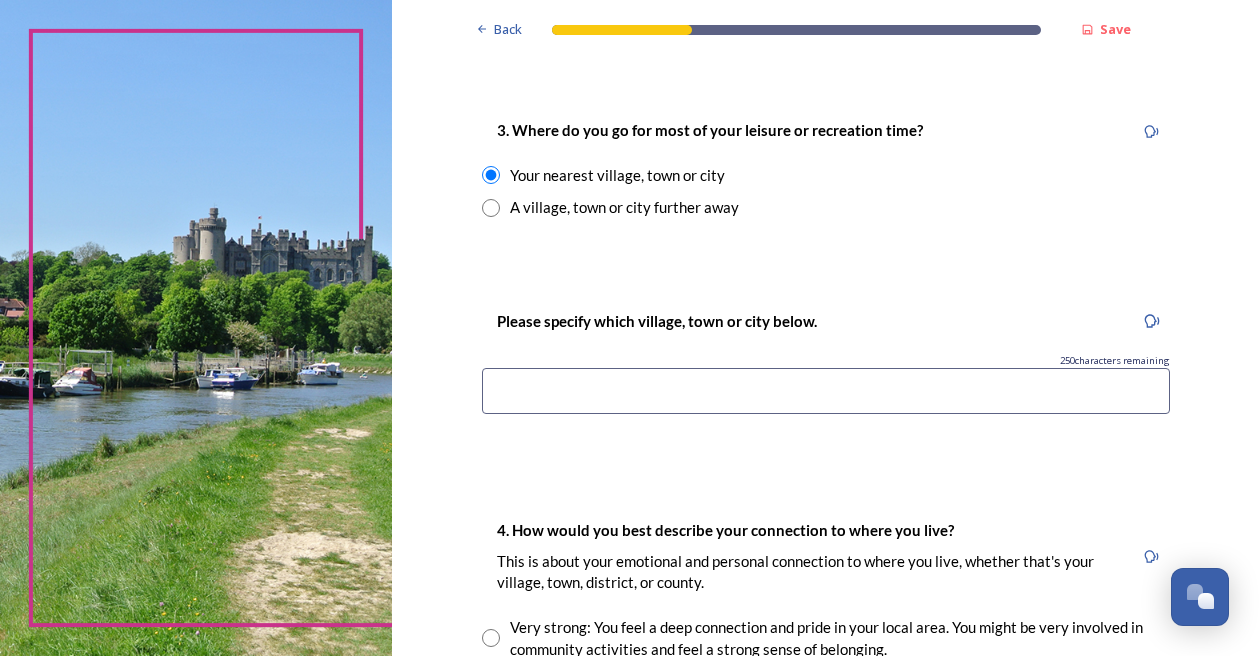 click at bounding box center [826, 391] 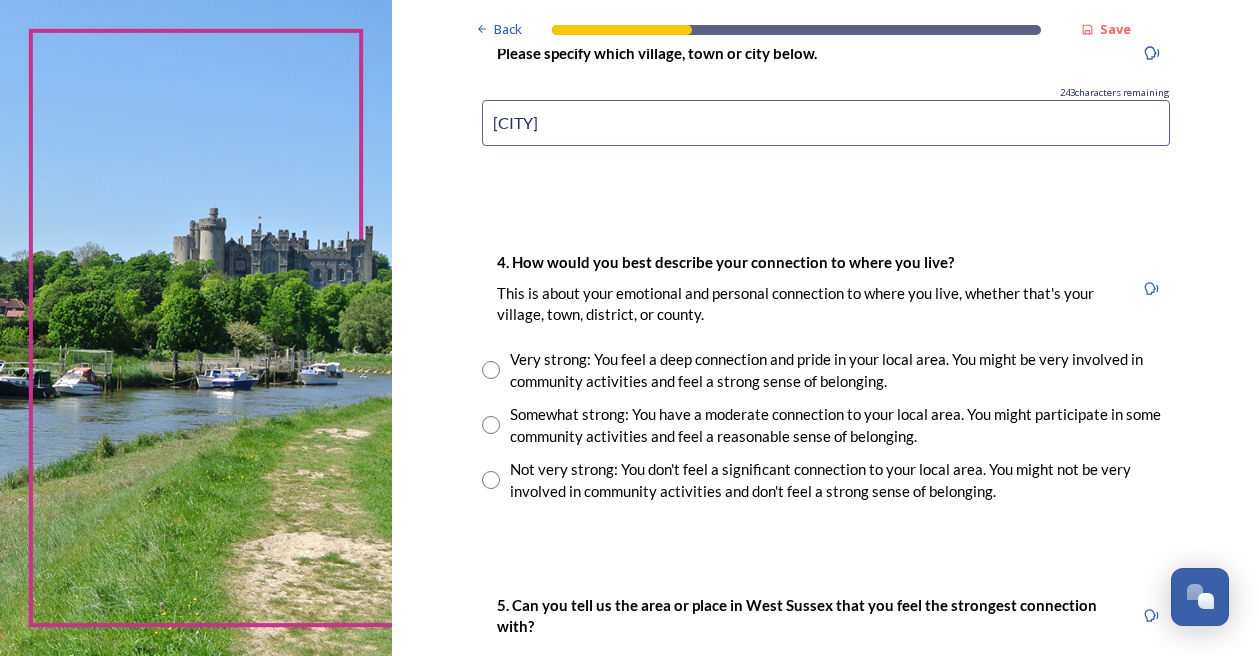 scroll, scrollTop: 1302, scrollLeft: 0, axis: vertical 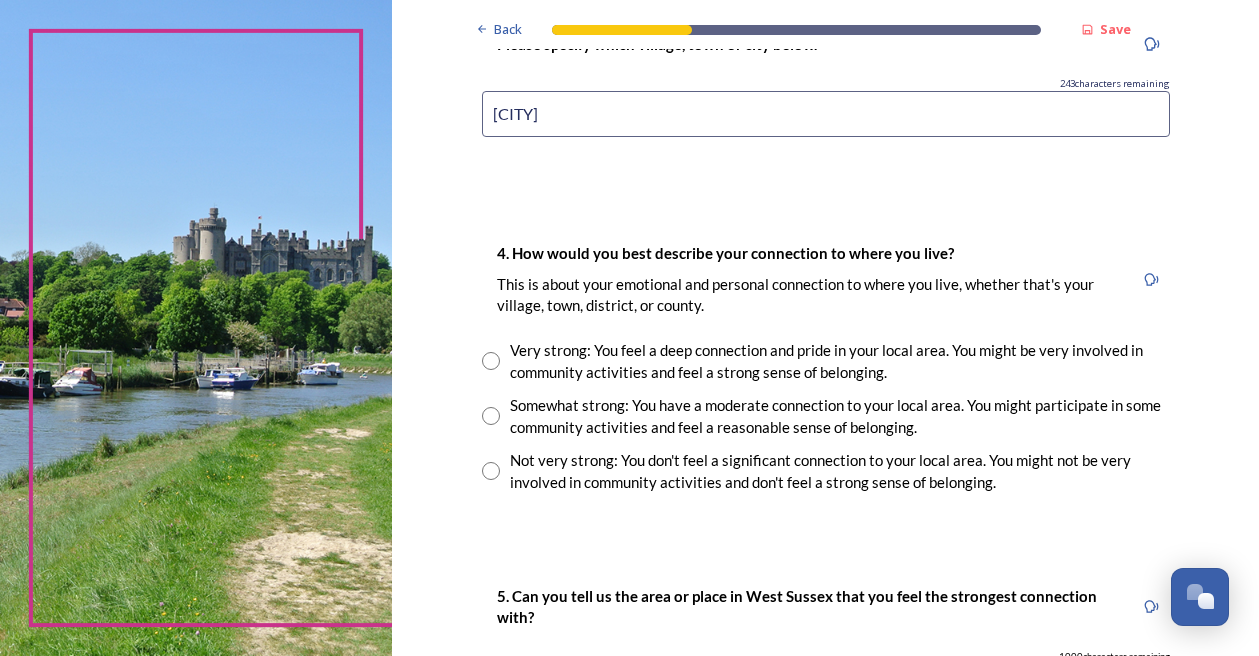 type on "[CITY]" 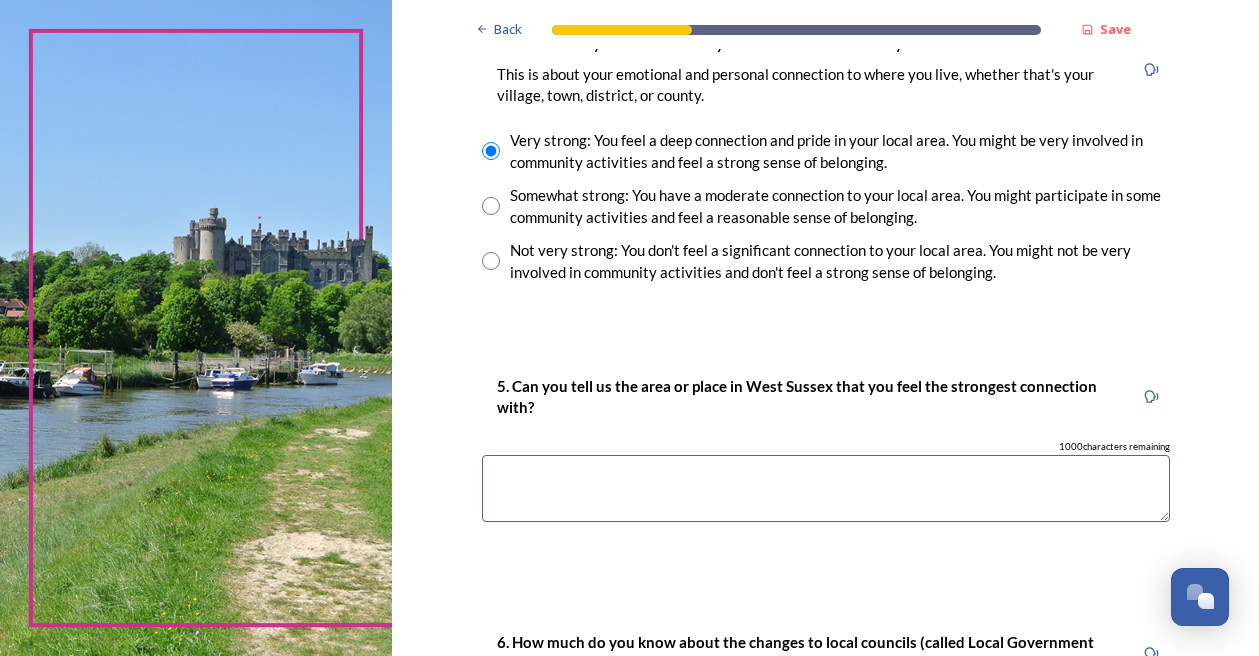 scroll, scrollTop: 1509, scrollLeft: 0, axis: vertical 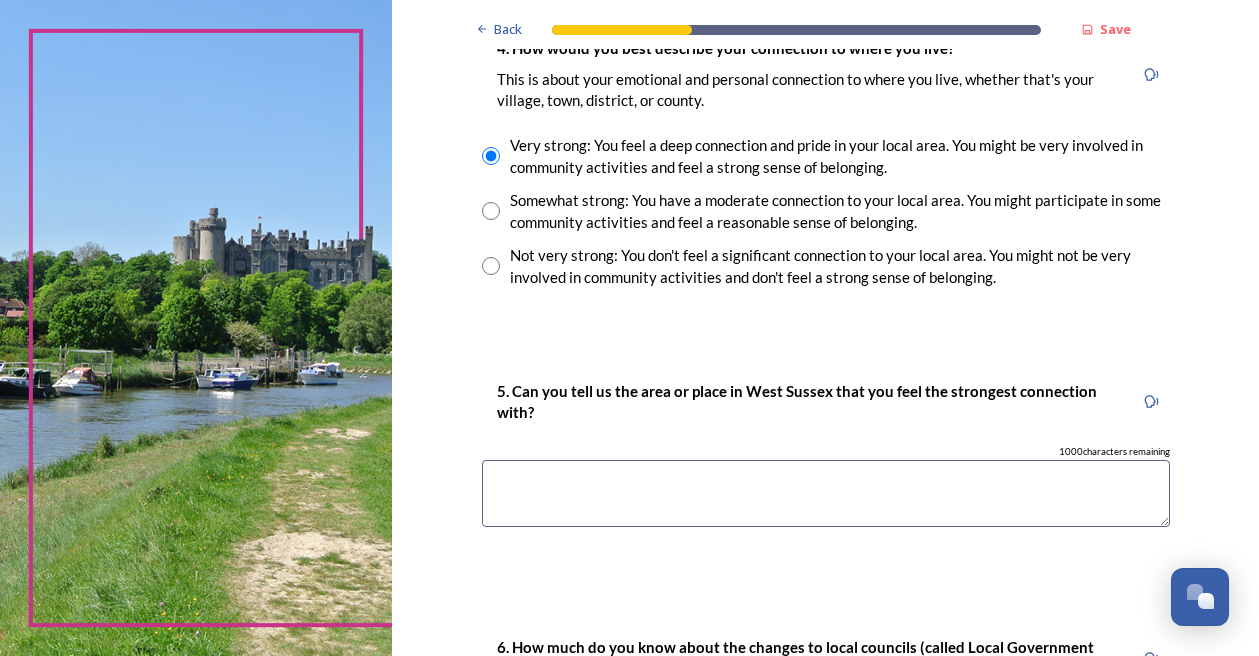 click at bounding box center [826, 493] 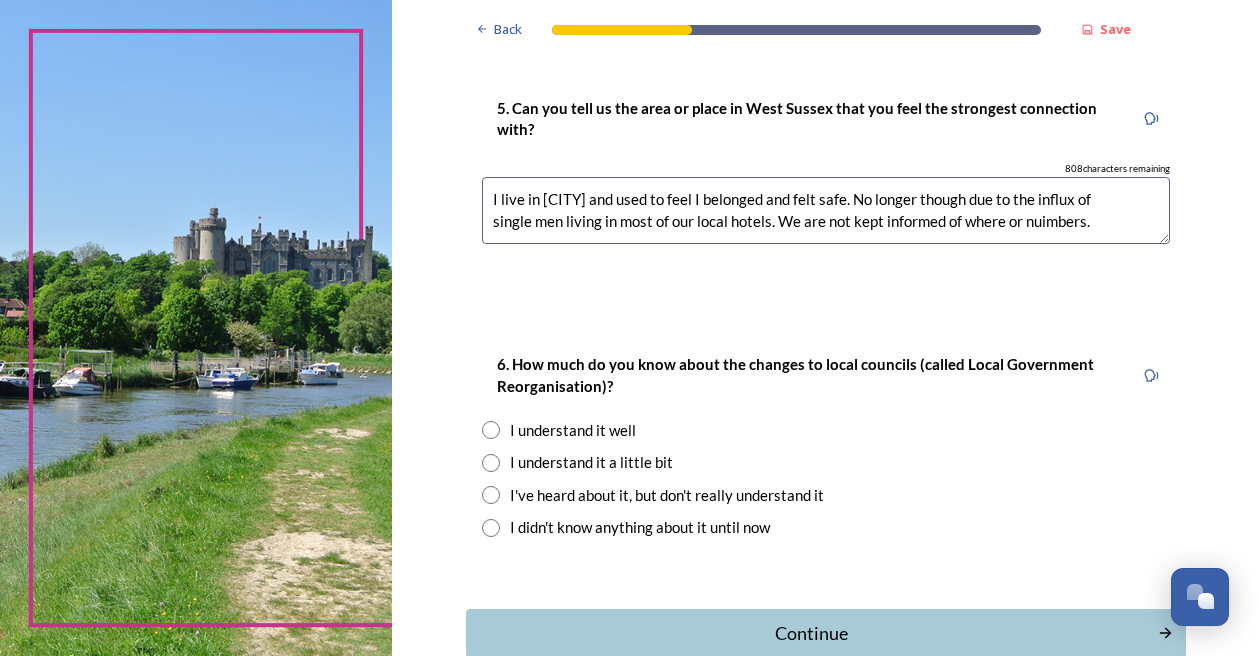 scroll, scrollTop: 1808, scrollLeft: 0, axis: vertical 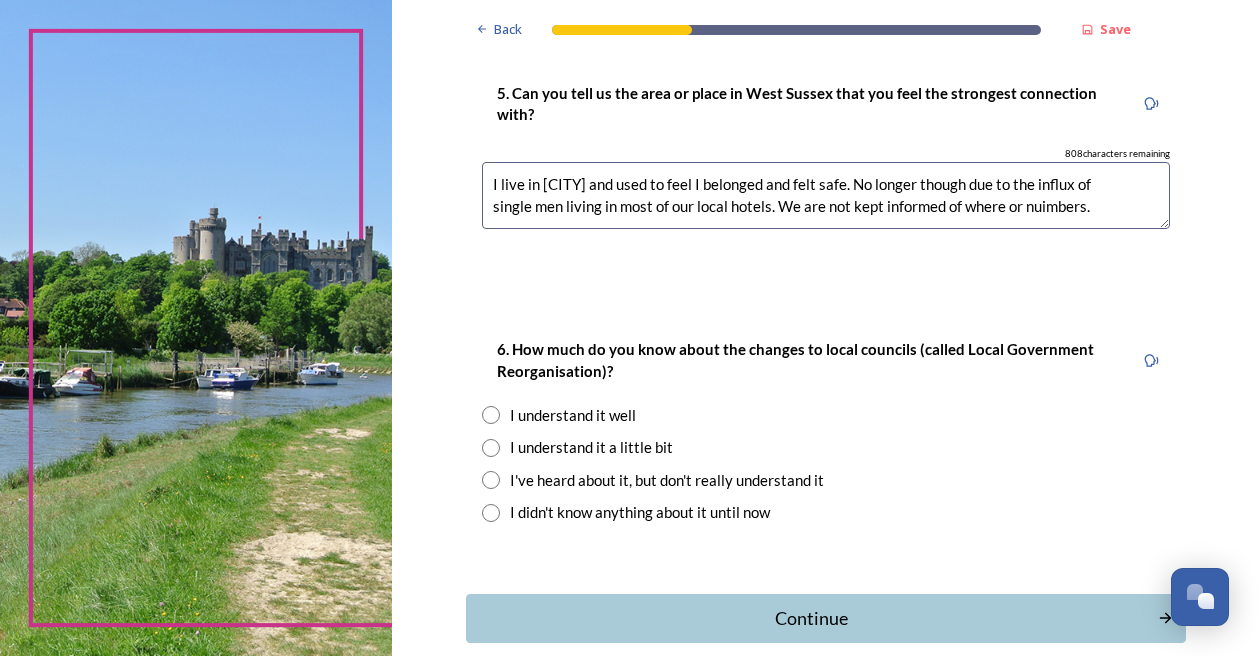 type on "I live in [CITY] and used to feel I belonged and felt safe. No longer though due to the influx of
single men living in most of our local hotels. We are not kept informed of where or nuimbers." 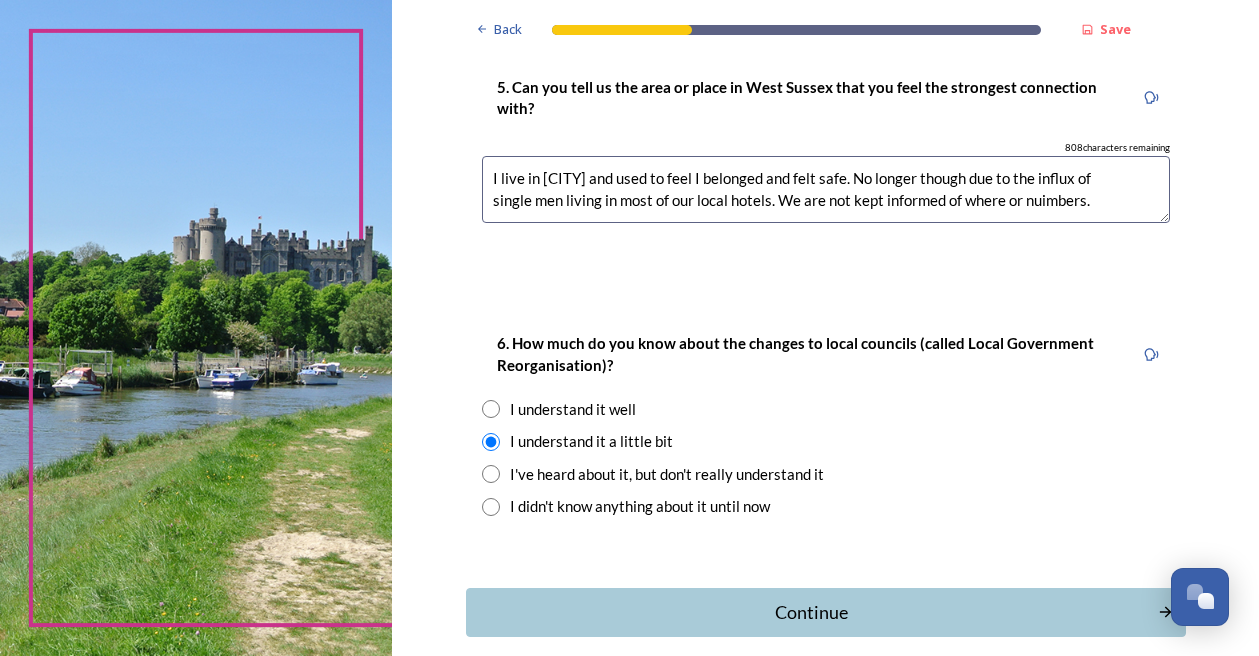 scroll, scrollTop: 1855, scrollLeft: 0, axis: vertical 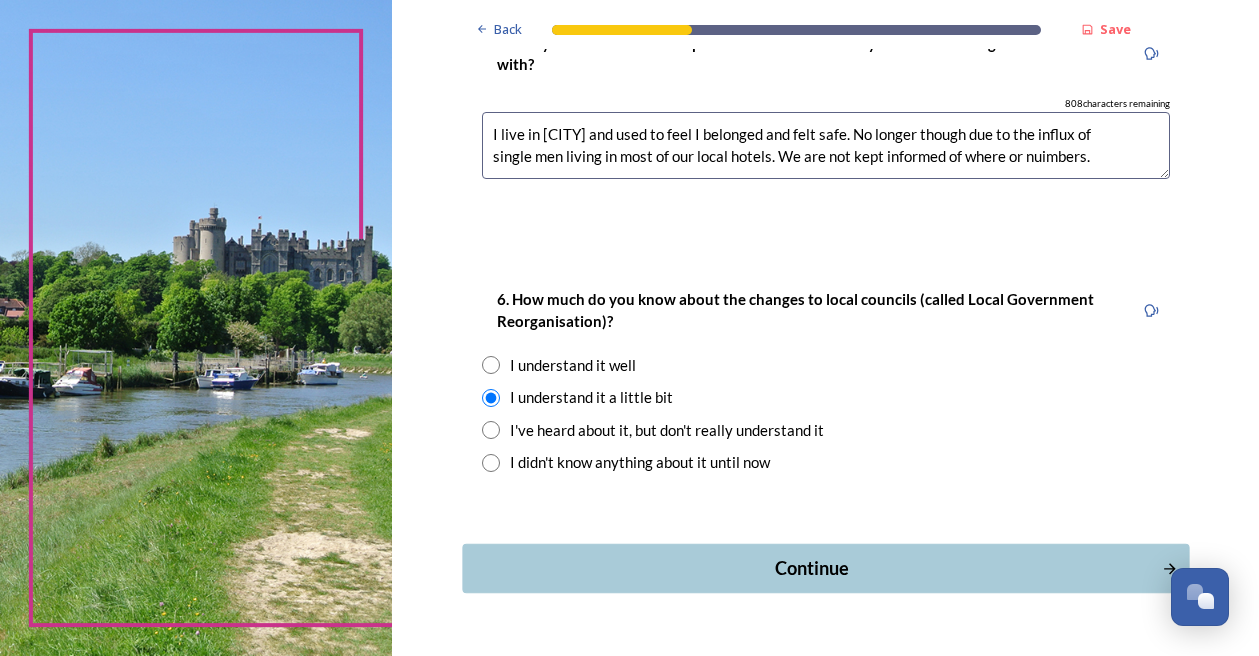 click on "Continue" at bounding box center (811, 568) 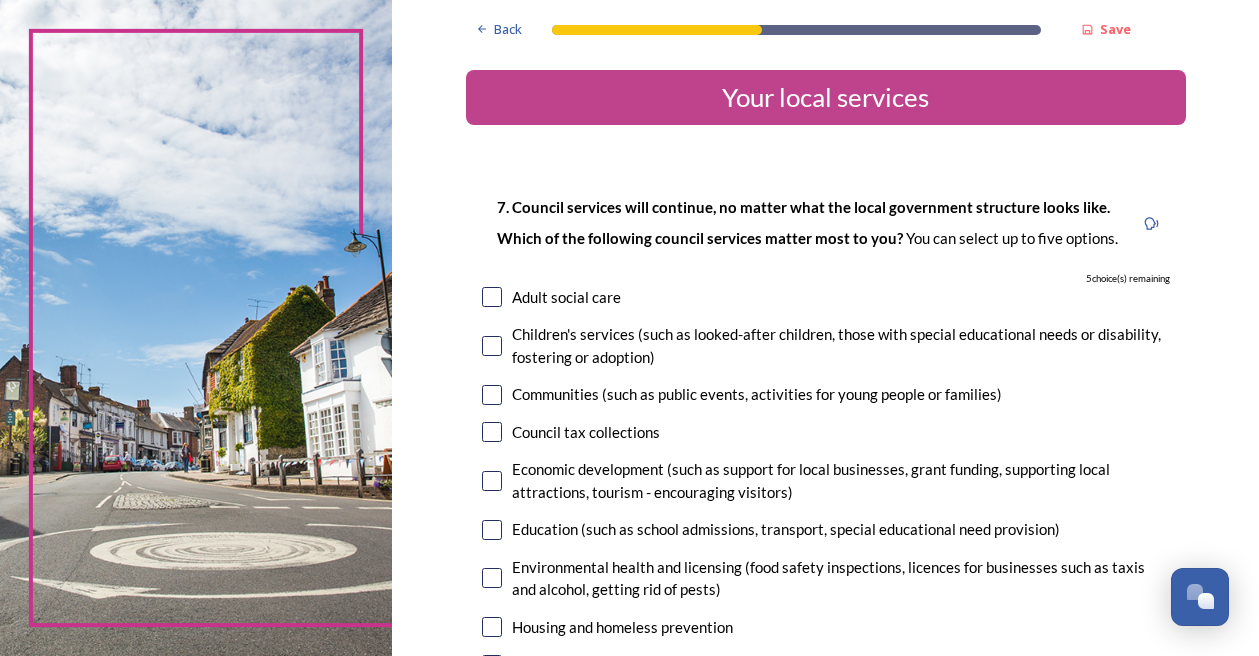 click at bounding box center (492, 297) 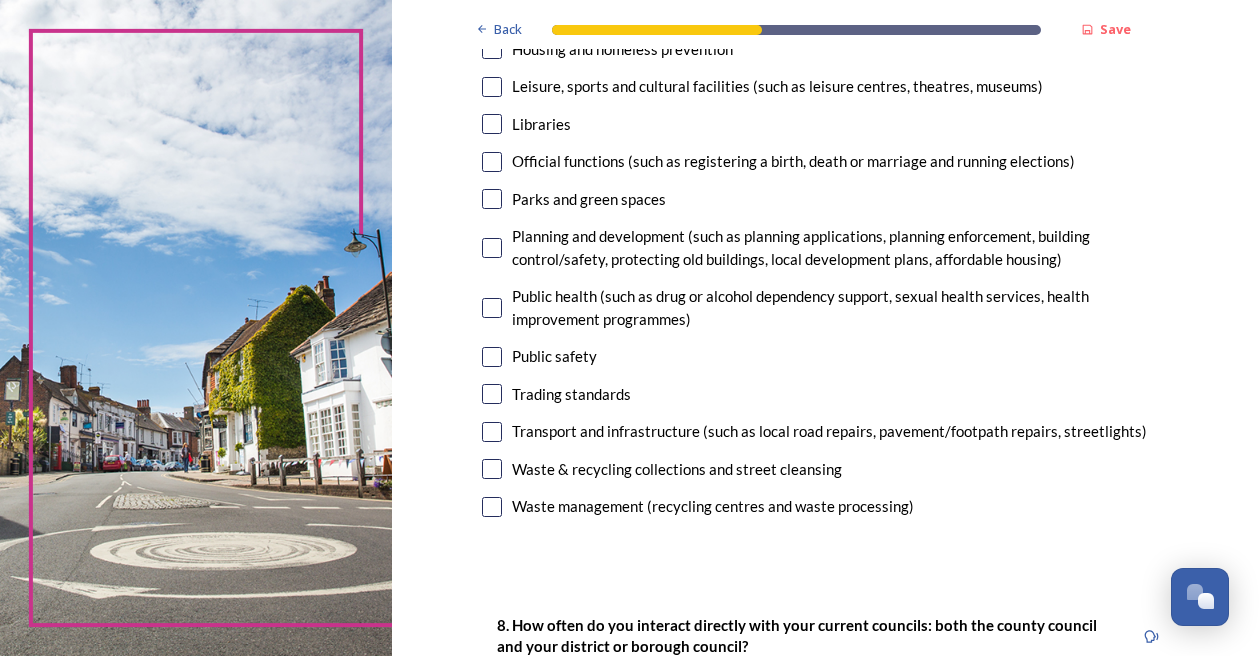 scroll, scrollTop: 580, scrollLeft: 0, axis: vertical 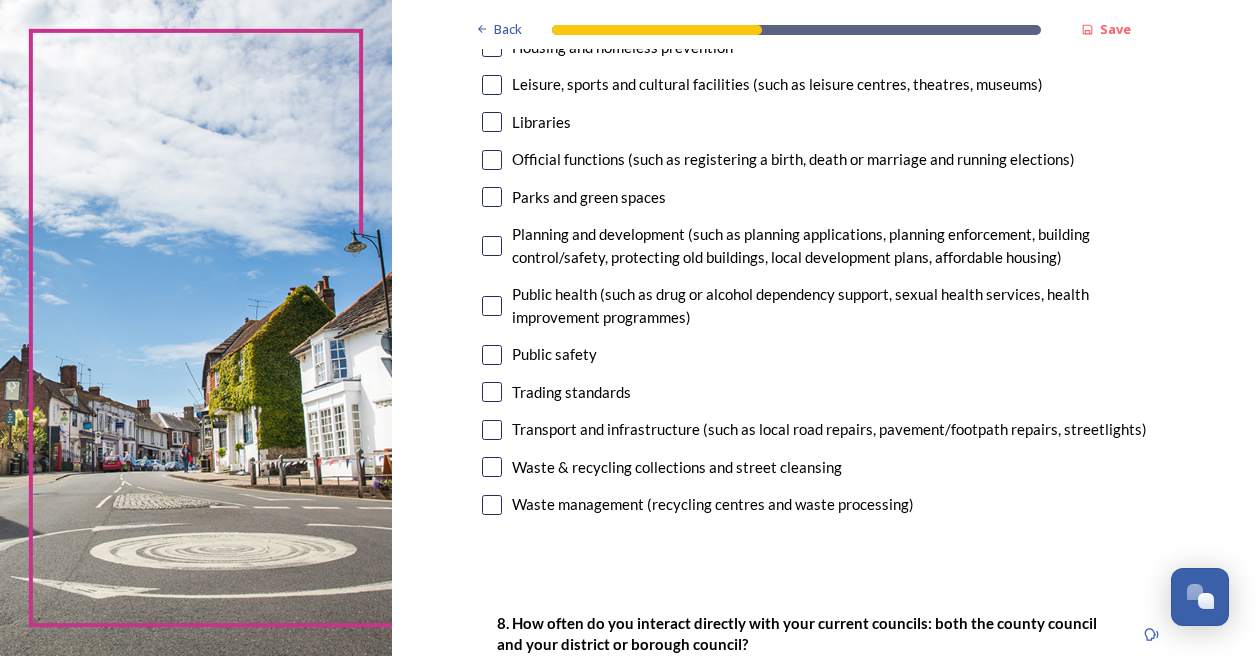 click at bounding box center (492, 355) 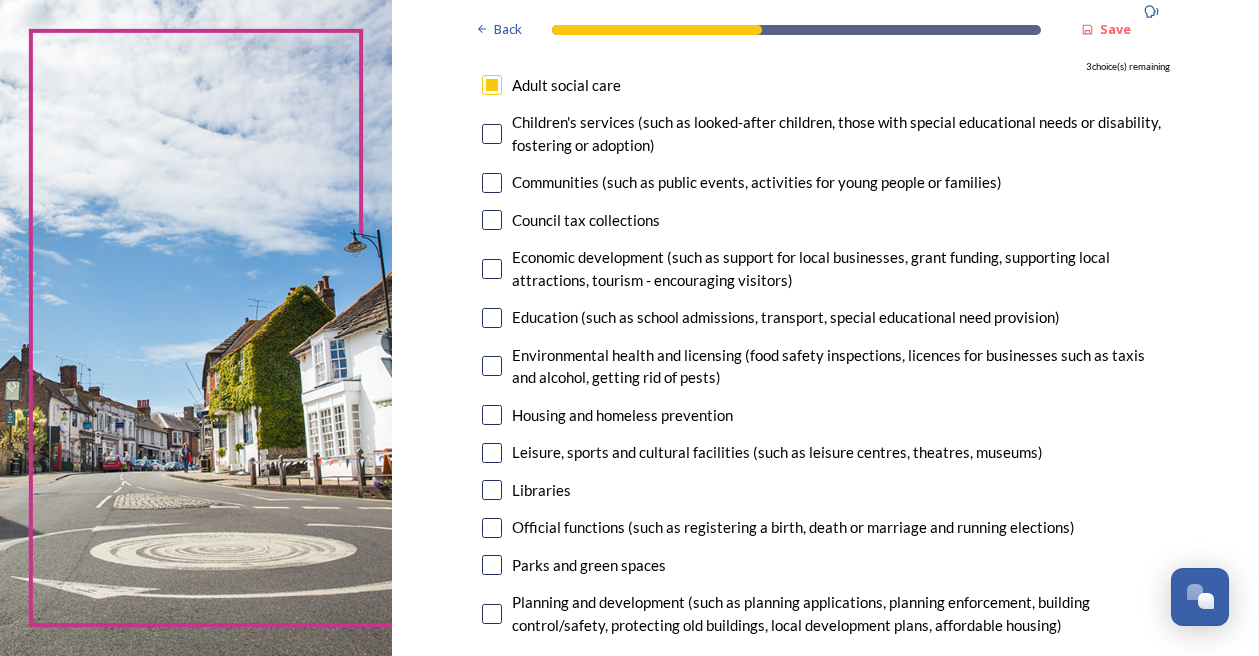 scroll, scrollTop: 0, scrollLeft: 0, axis: both 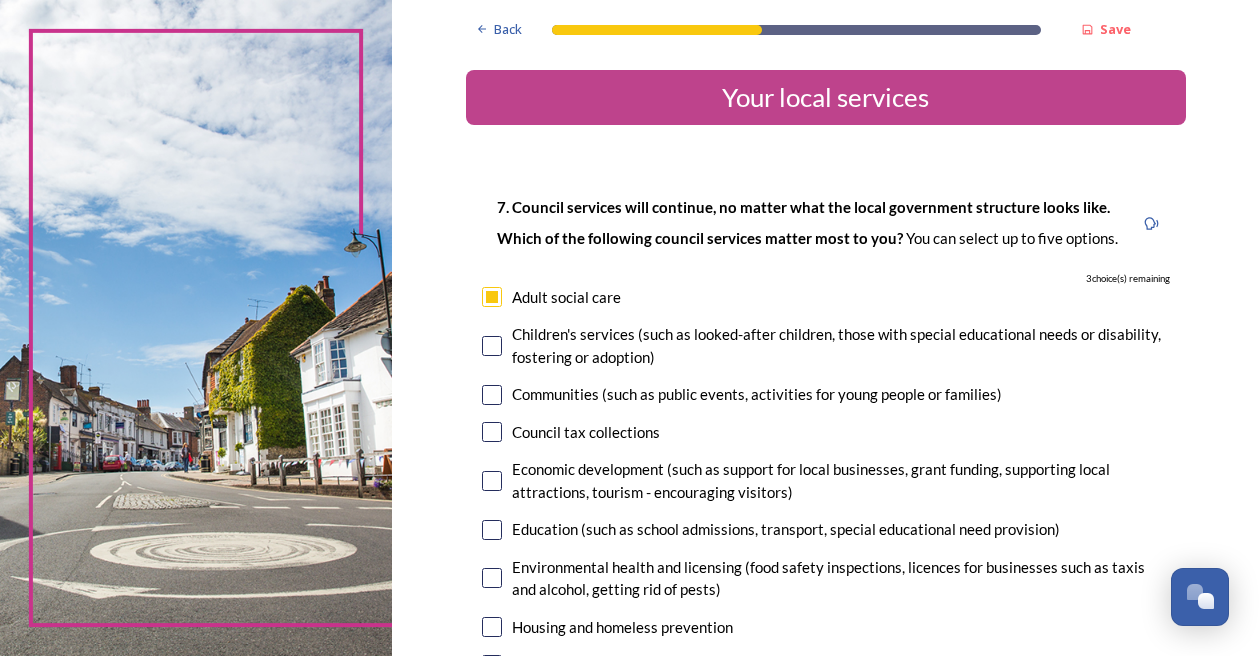click at bounding box center [492, 346] 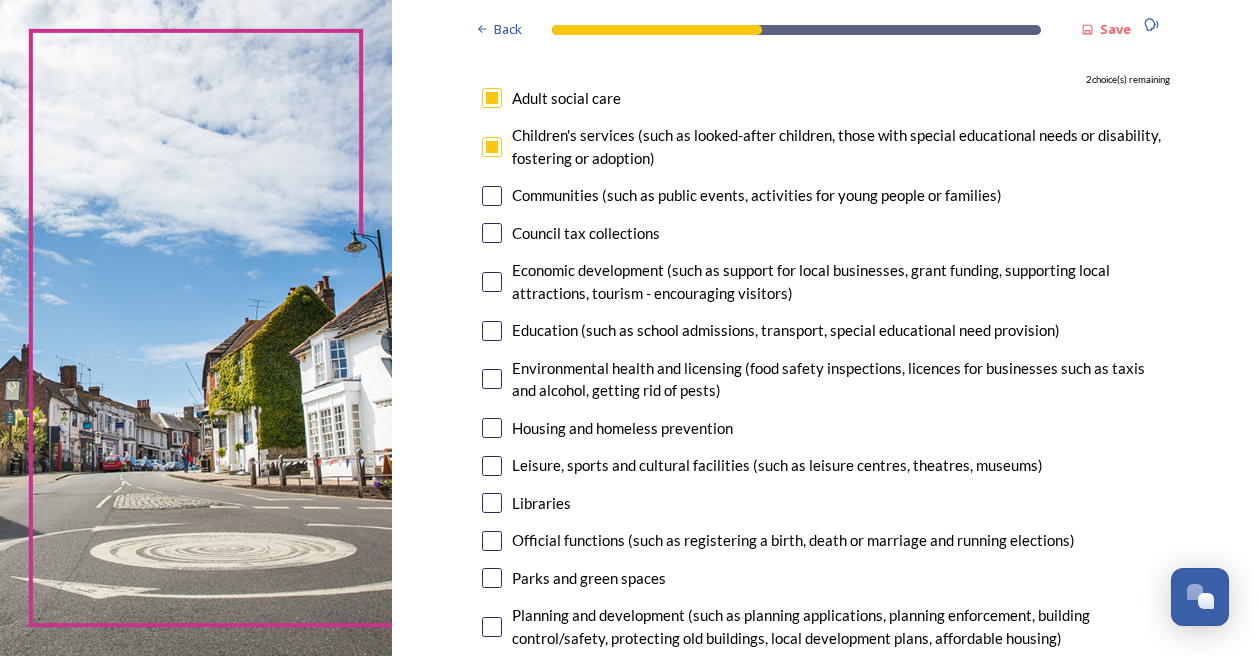 scroll, scrollTop: 201, scrollLeft: 0, axis: vertical 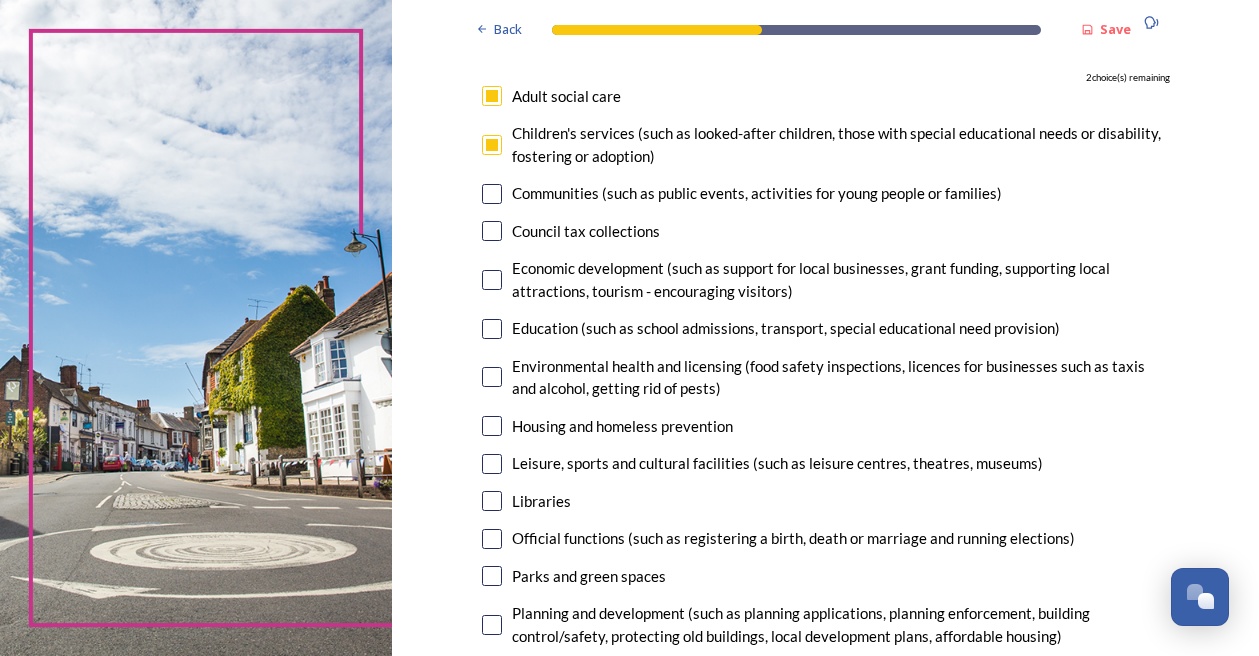 click at bounding box center [492, 377] 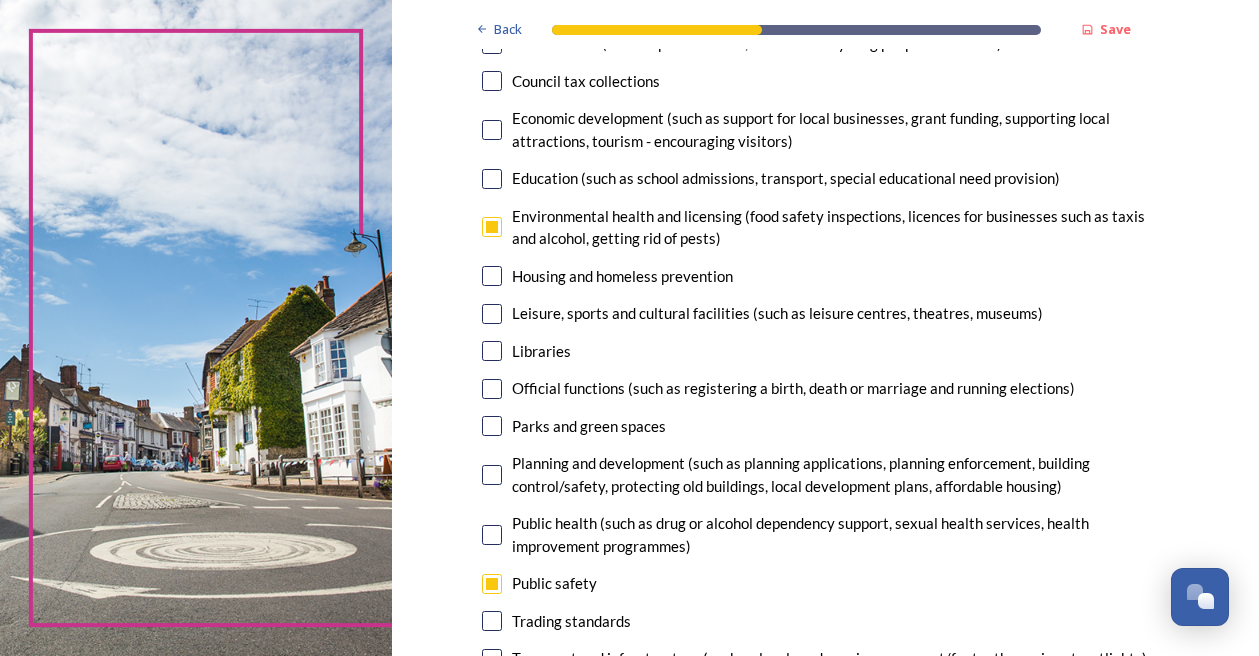 scroll, scrollTop: 359, scrollLeft: 0, axis: vertical 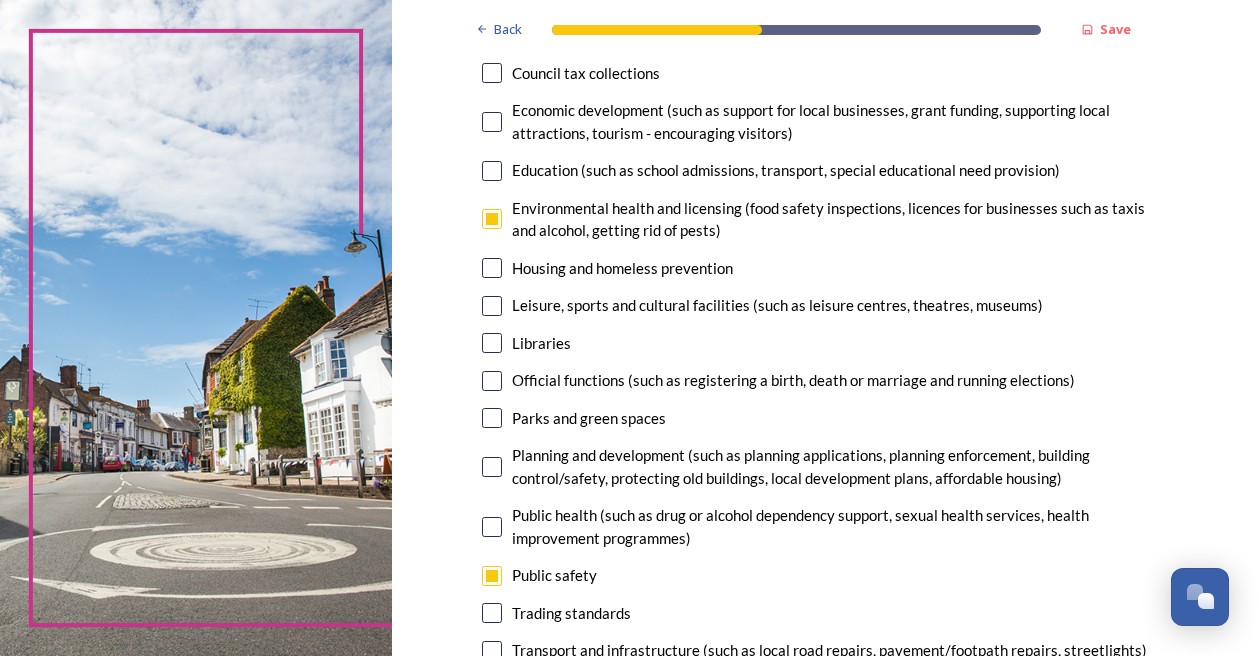 click at bounding box center [492, 418] 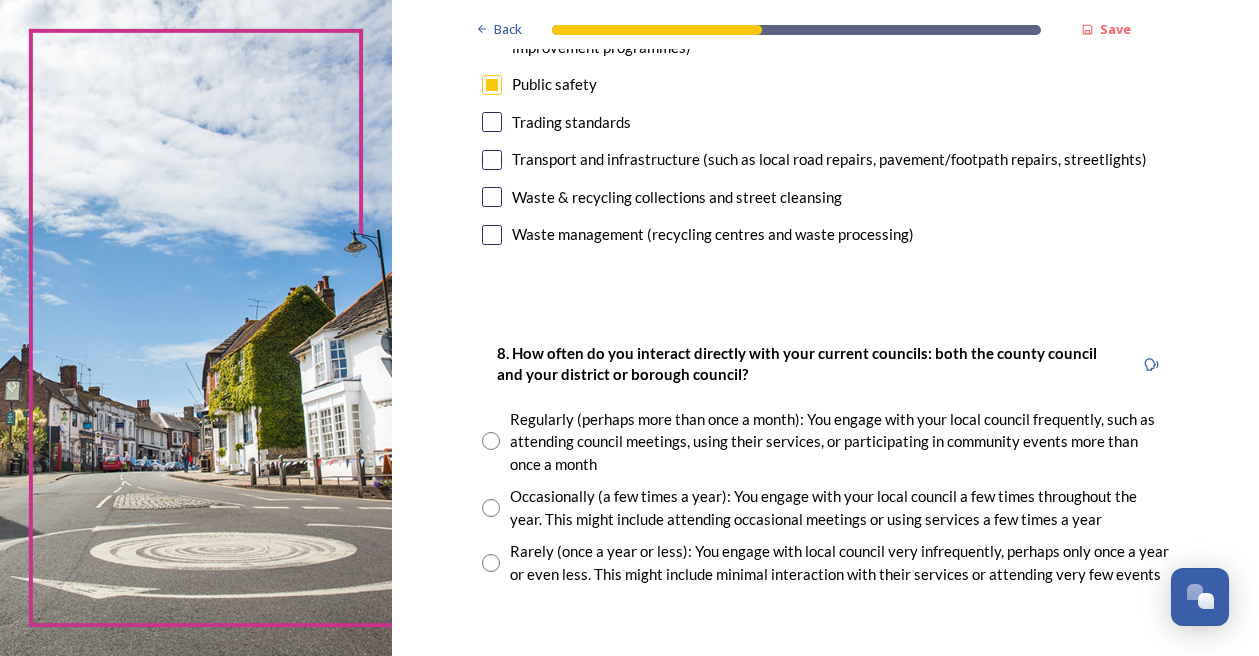 scroll, scrollTop: 852, scrollLeft: 0, axis: vertical 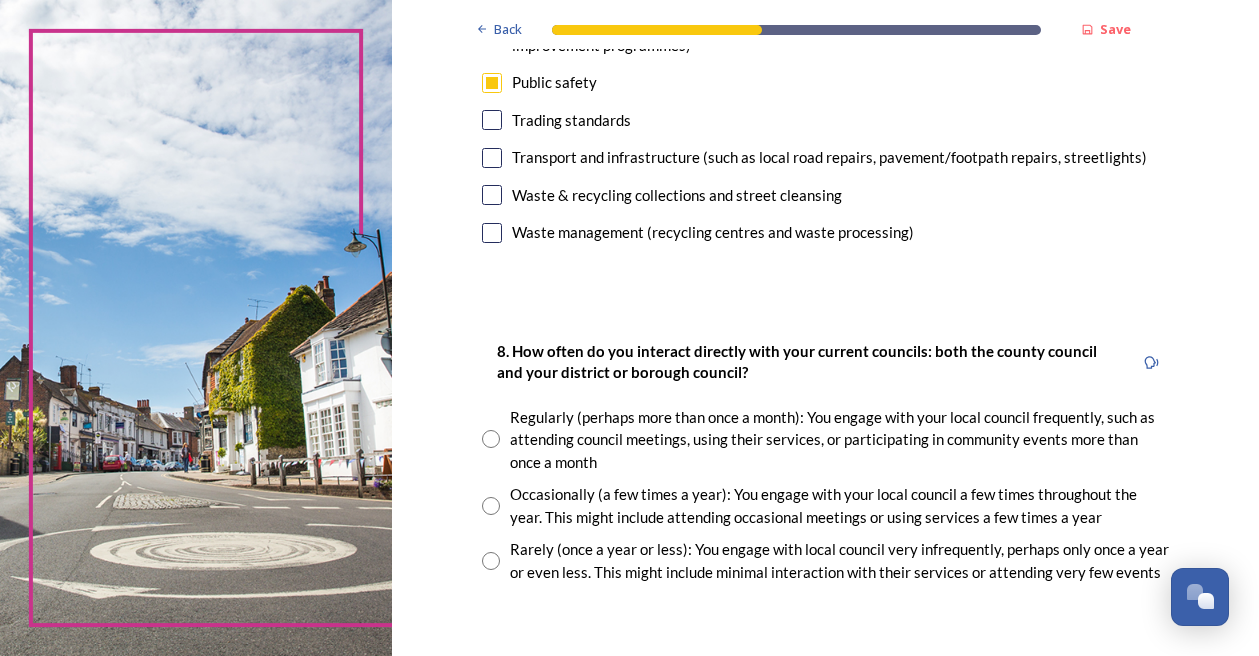 click at bounding box center [491, 506] 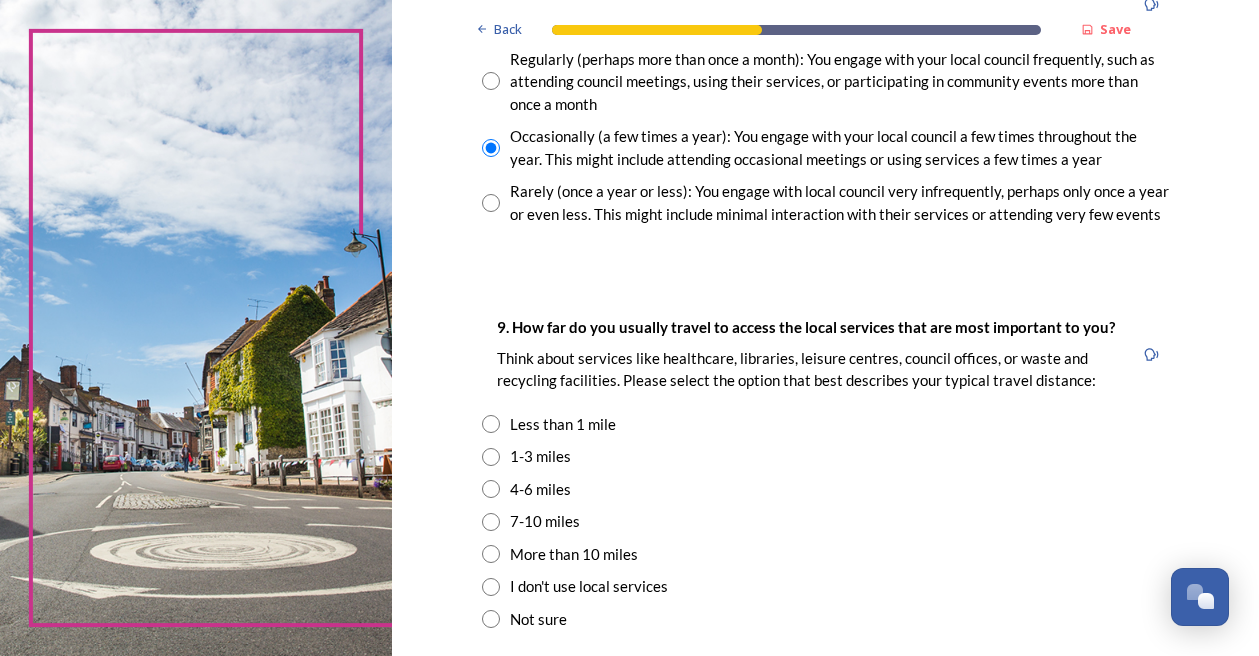 scroll, scrollTop: 1211, scrollLeft: 0, axis: vertical 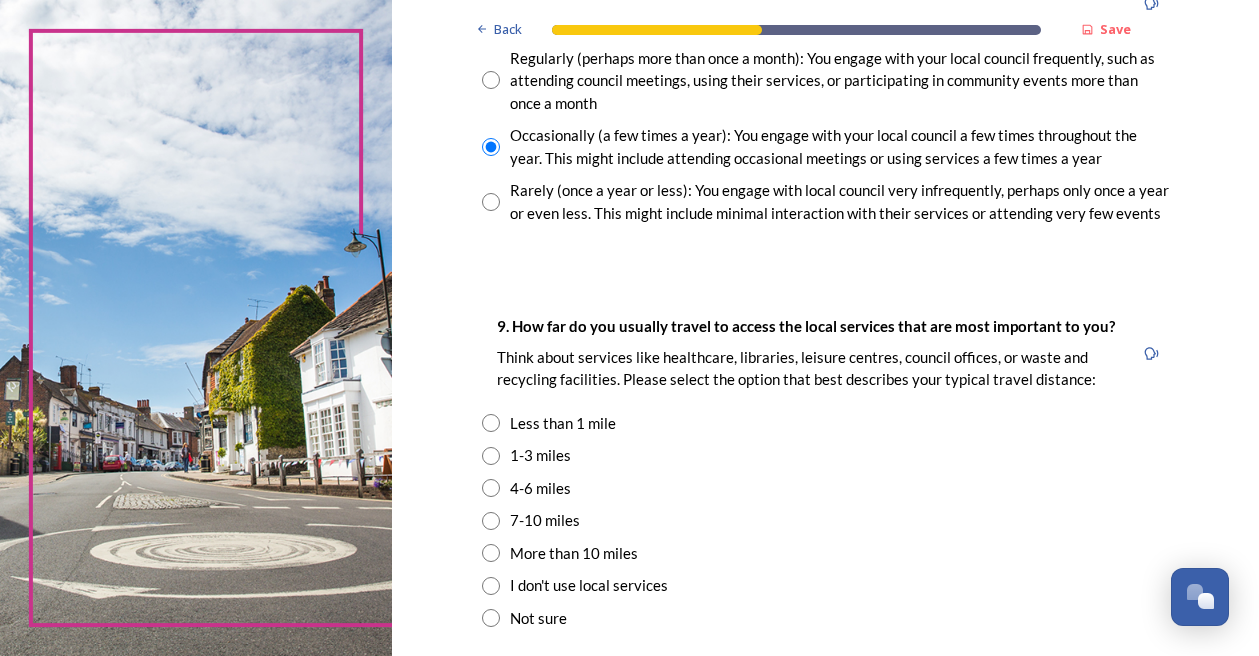 click at bounding box center [491, 488] 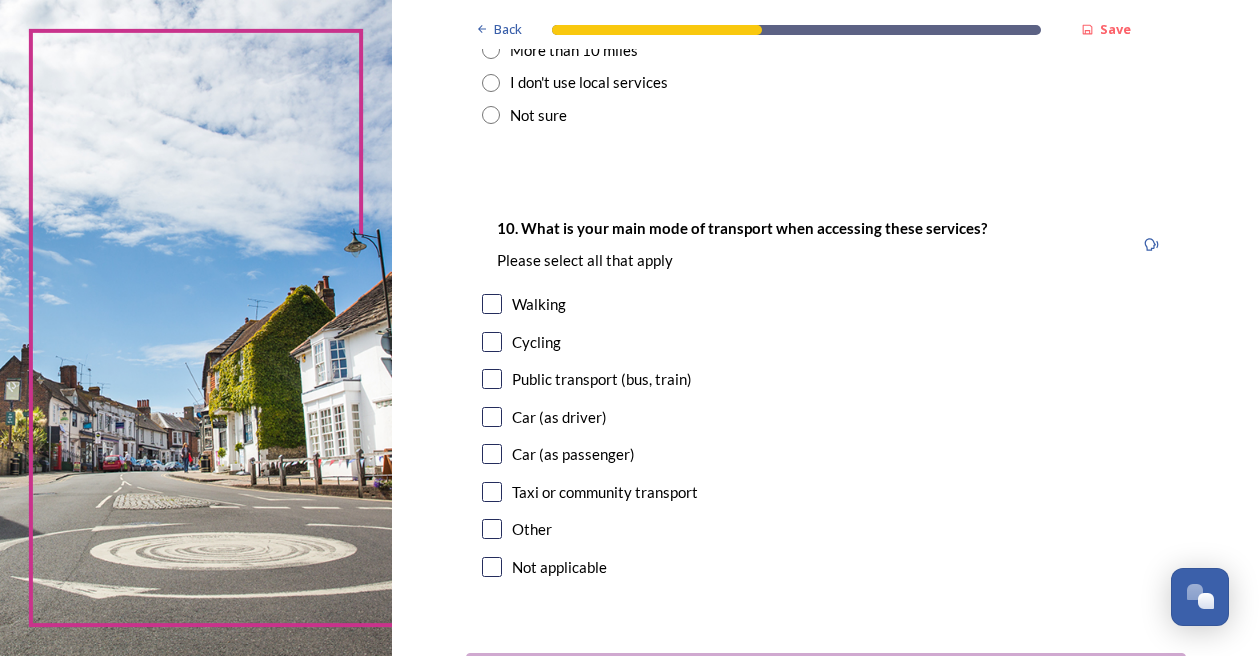 scroll, scrollTop: 1715, scrollLeft: 0, axis: vertical 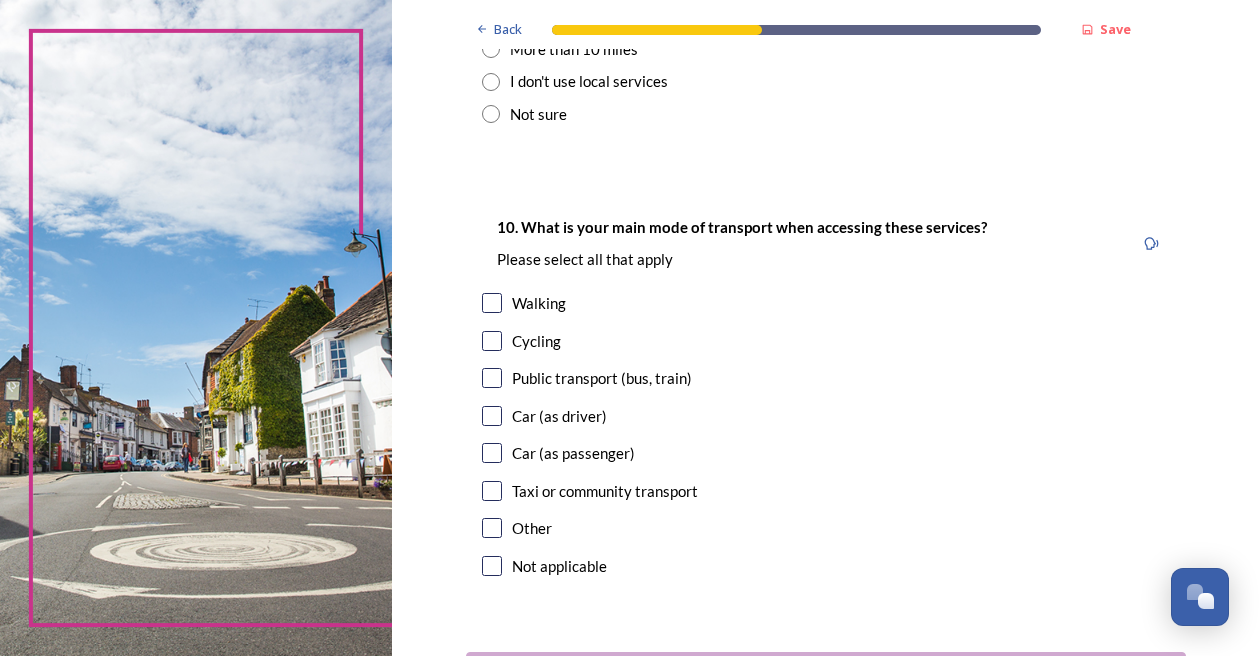 click at bounding box center (492, 378) 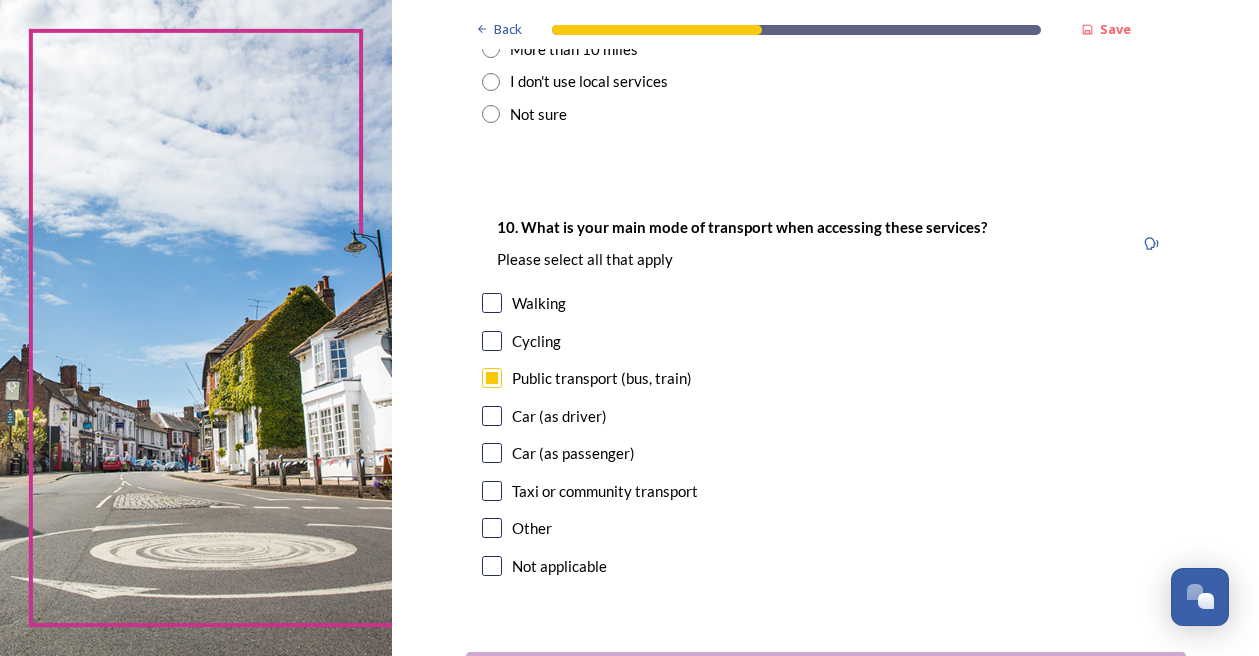 click at bounding box center [492, 416] 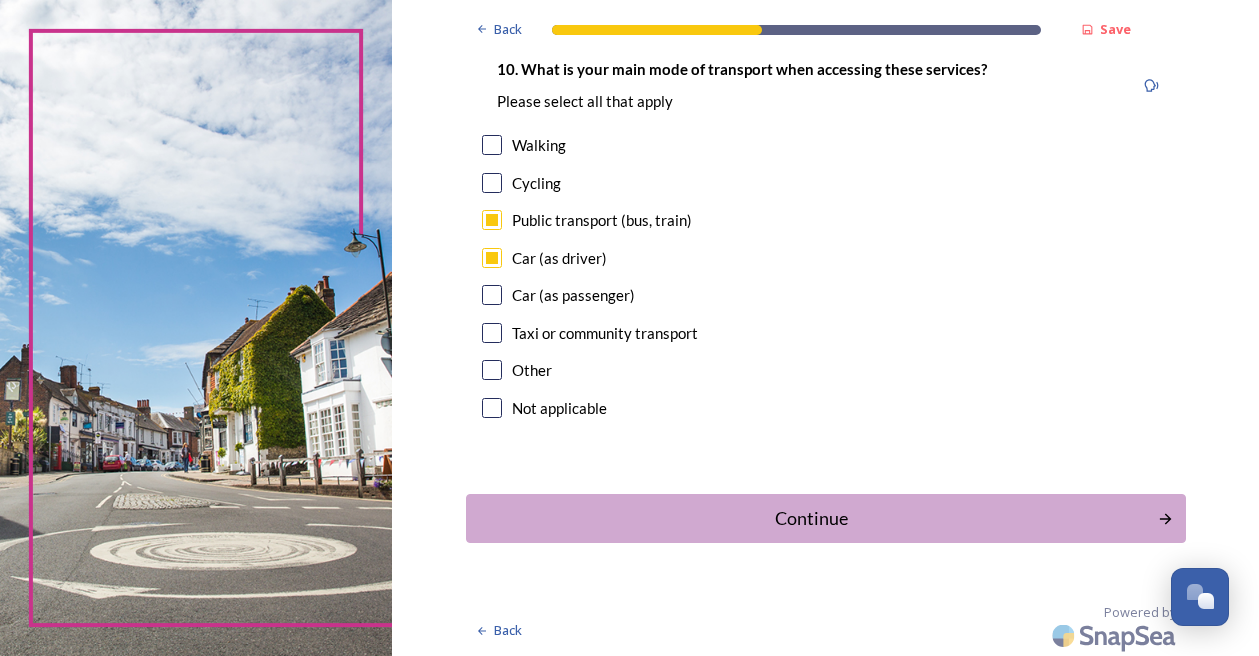 scroll, scrollTop: 1875, scrollLeft: 0, axis: vertical 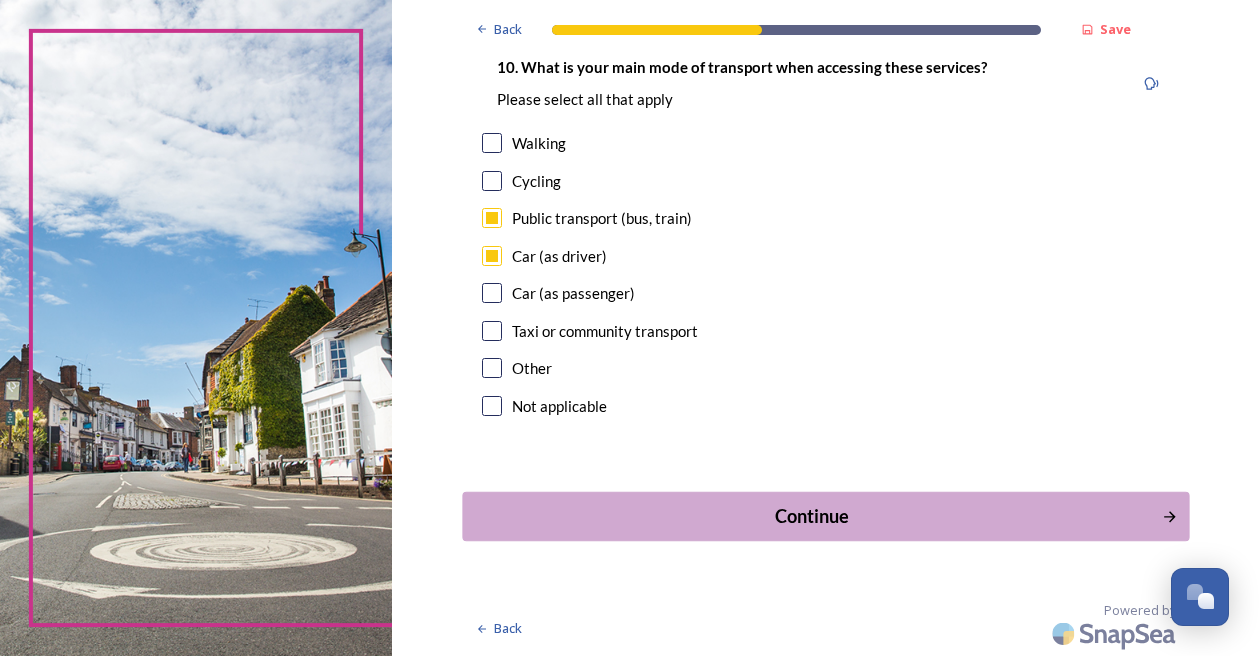 click on "Continue" at bounding box center [811, 516] 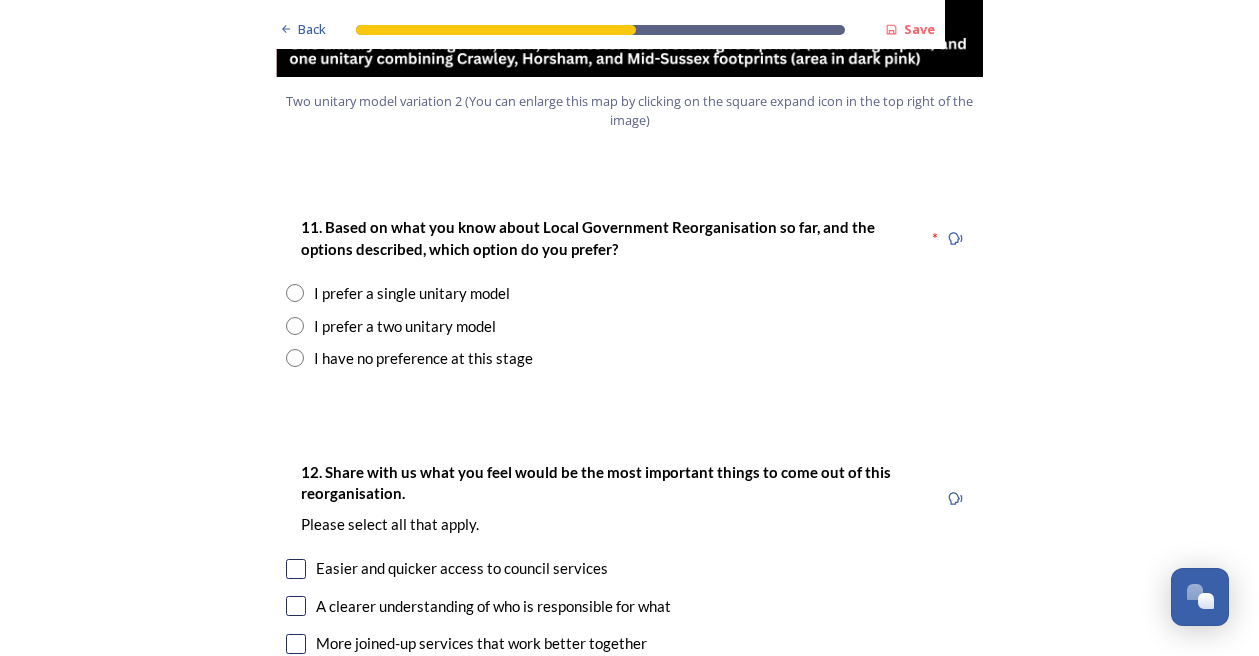 scroll, scrollTop: 2524, scrollLeft: 0, axis: vertical 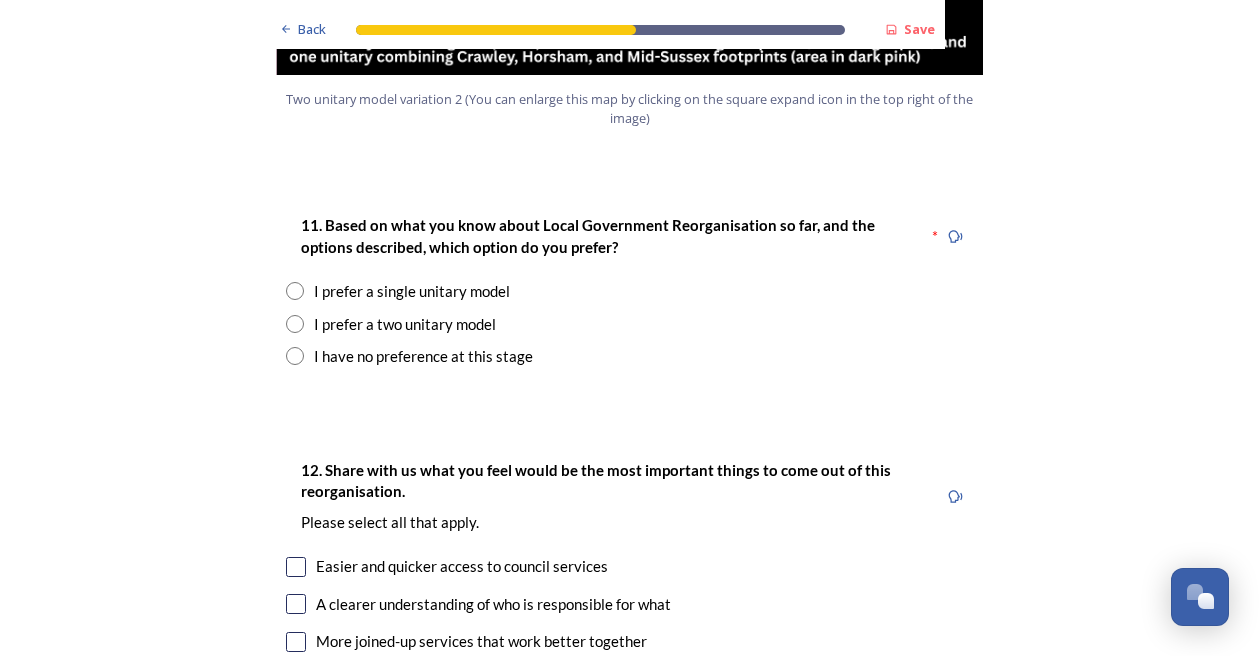 click at bounding box center [295, 291] 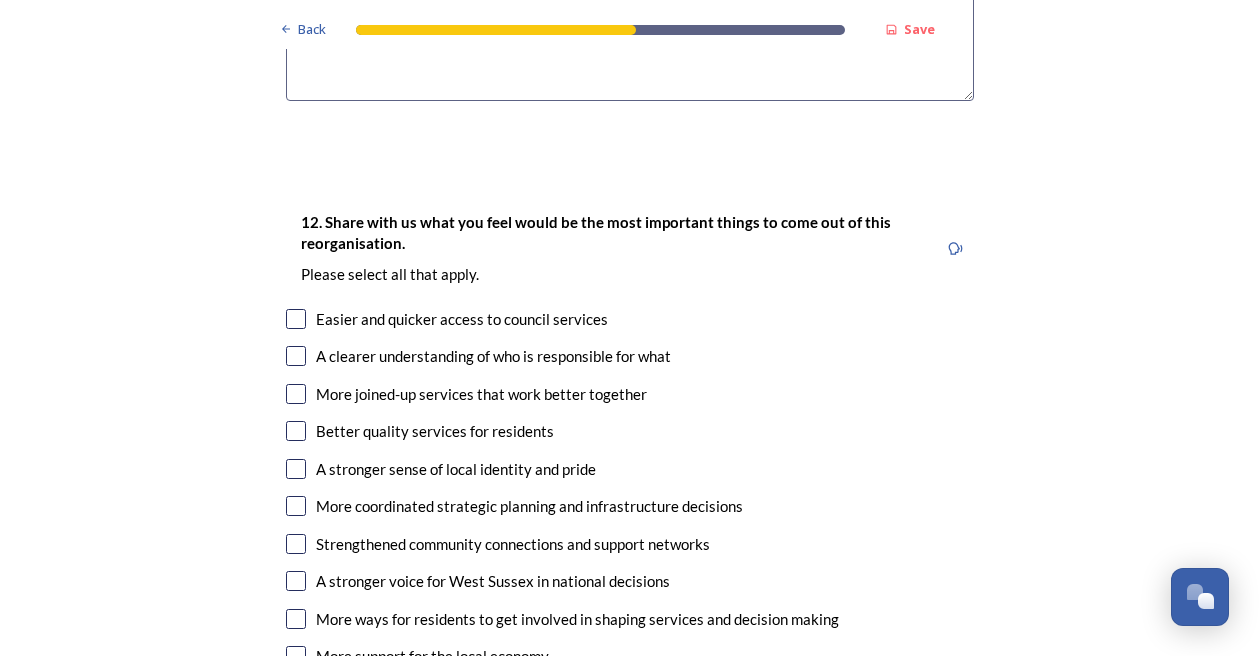 scroll, scrollTop: 3210, scrollLeft: 0, axis: vertical 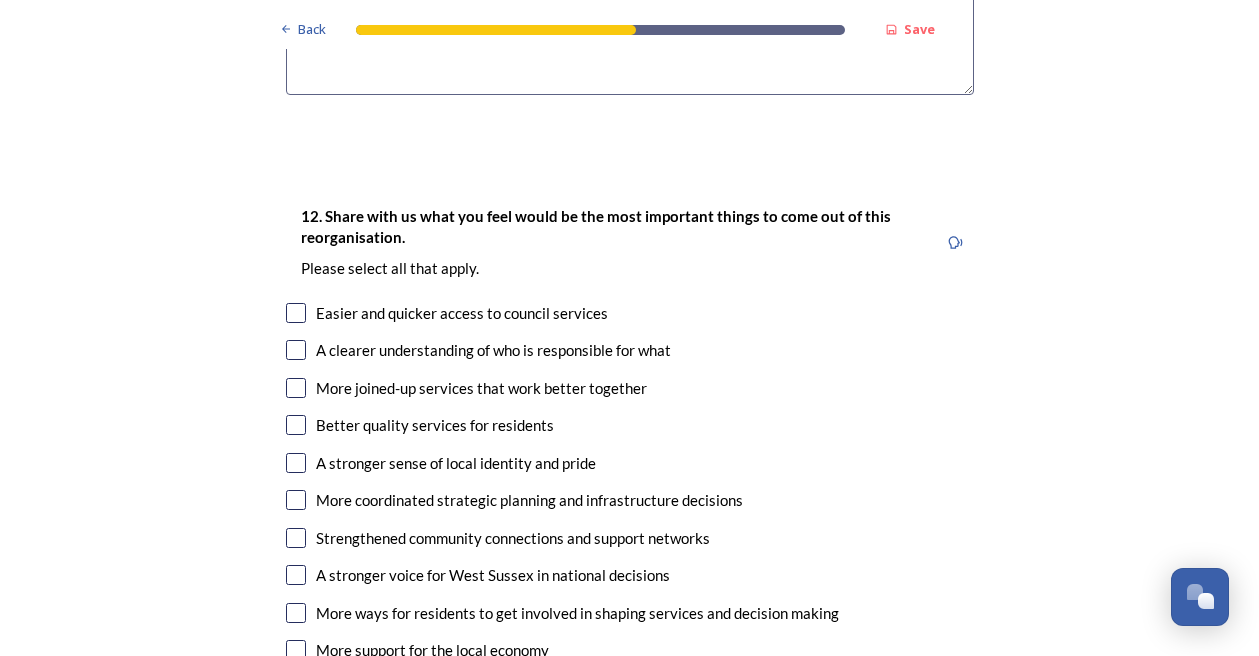 click at bounding box center [296, 350] 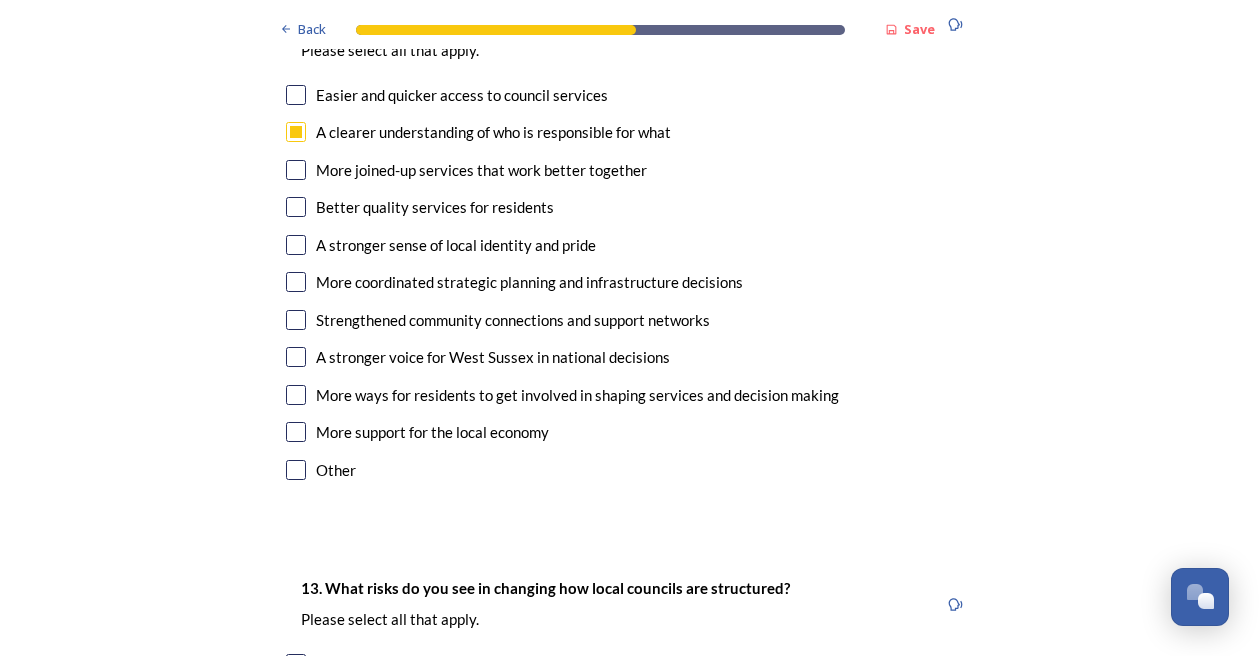 scroll, scrollTop: 3429, scrollLeft: 0, axis: vertical 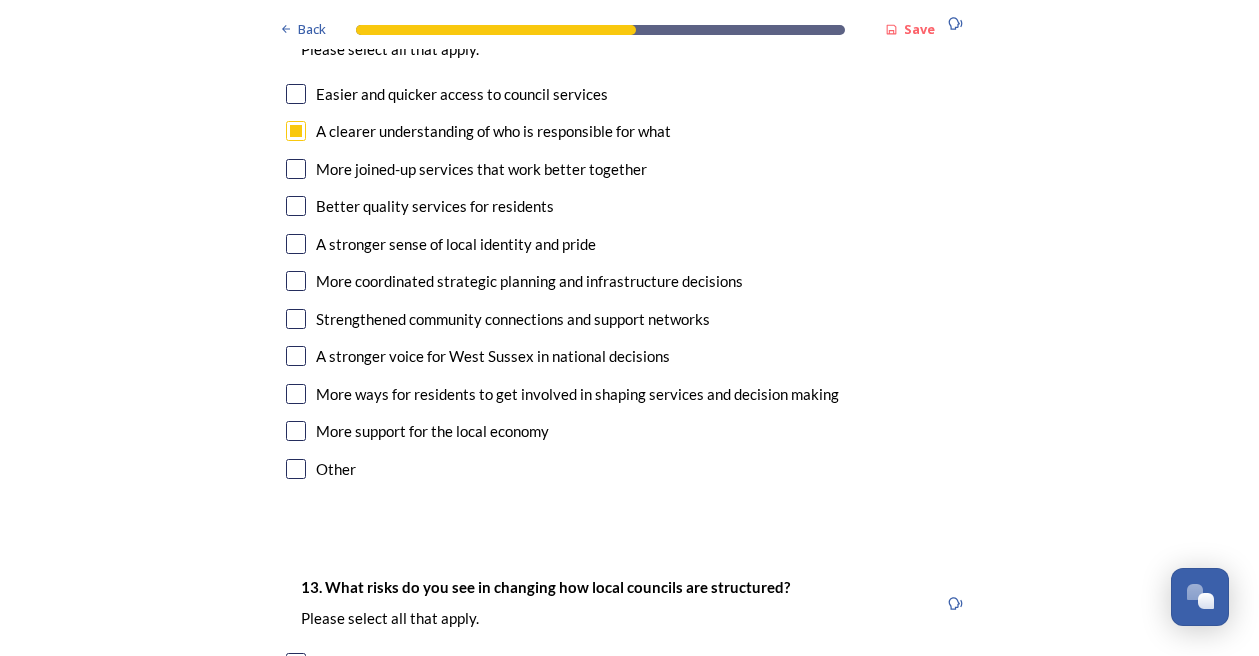 click at bounding box center (296, 356) 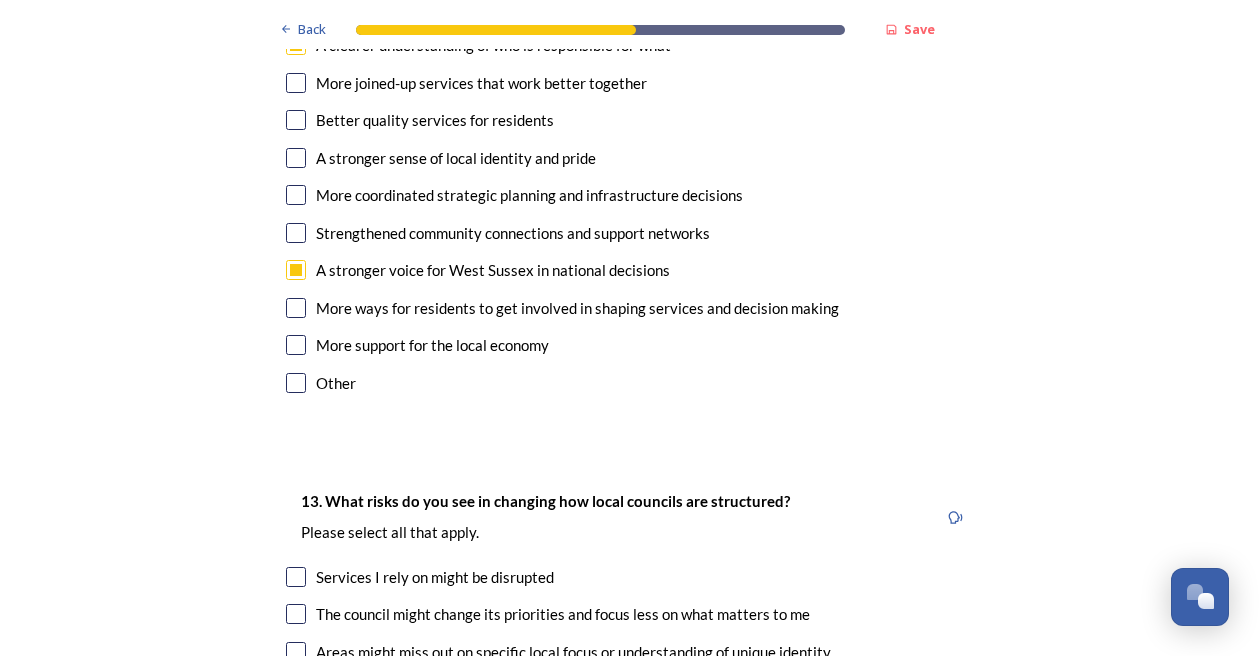 scroll, scrollTop: 3517, scrollLeft: 0, axis: vertical 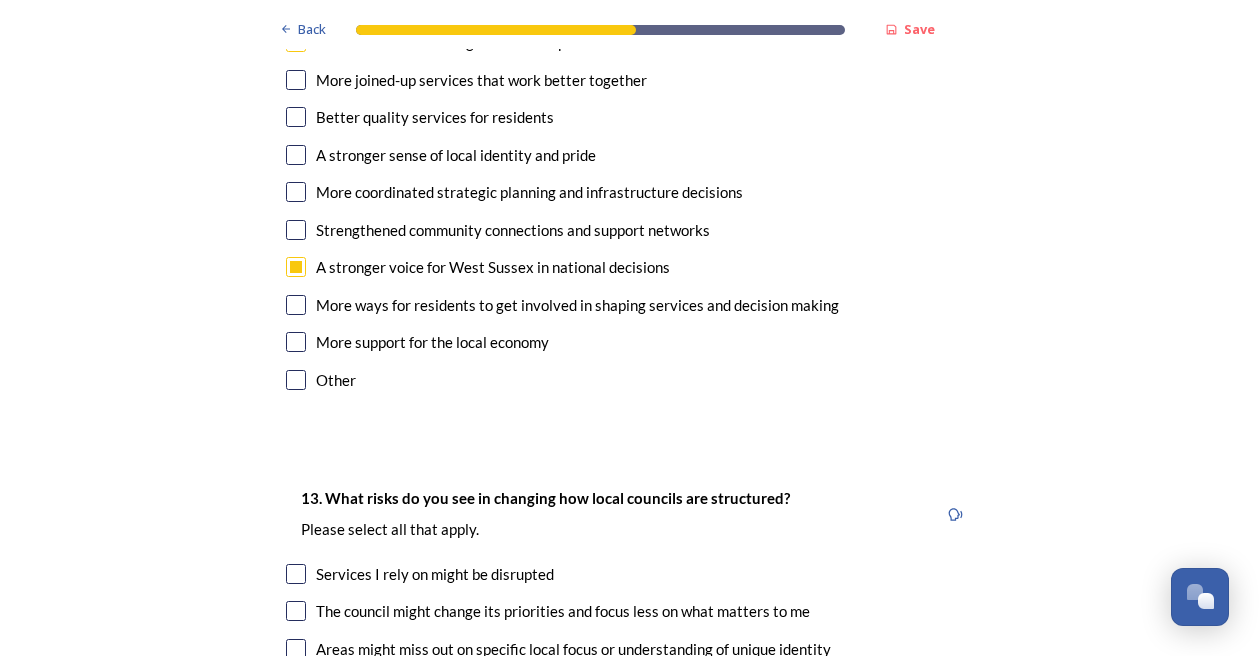 click at bounding box center [296, 342] 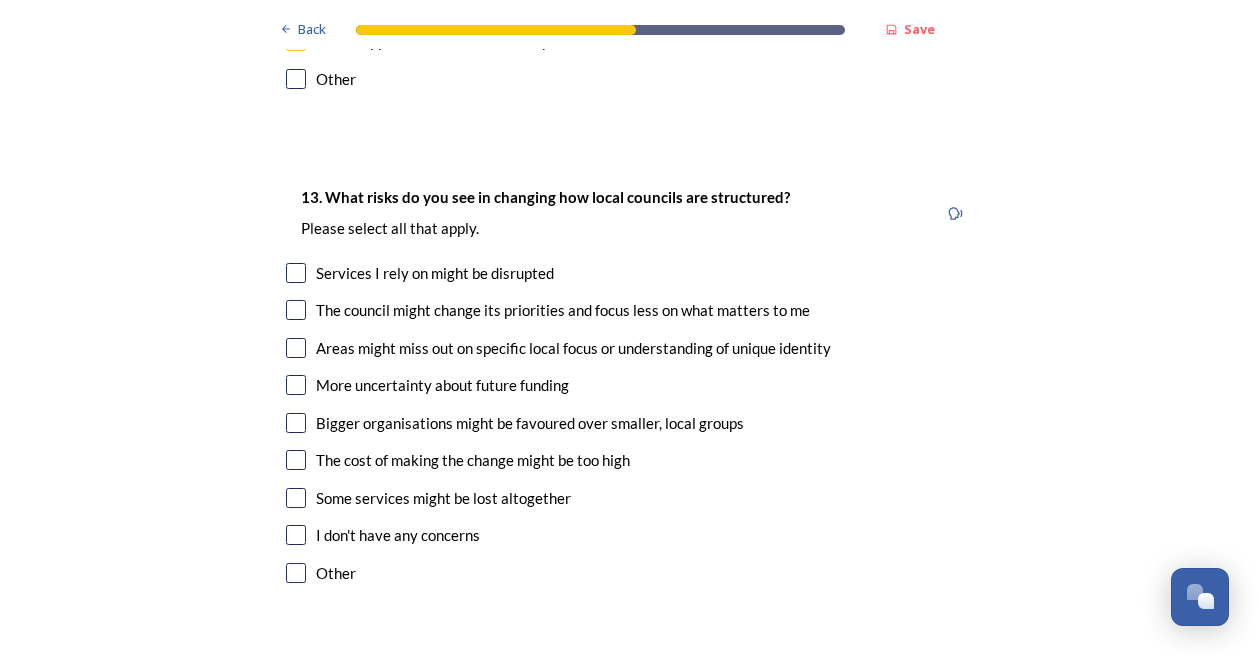 scroll, scrollTop: 3826, scrollLeft: 0, axis: vertical 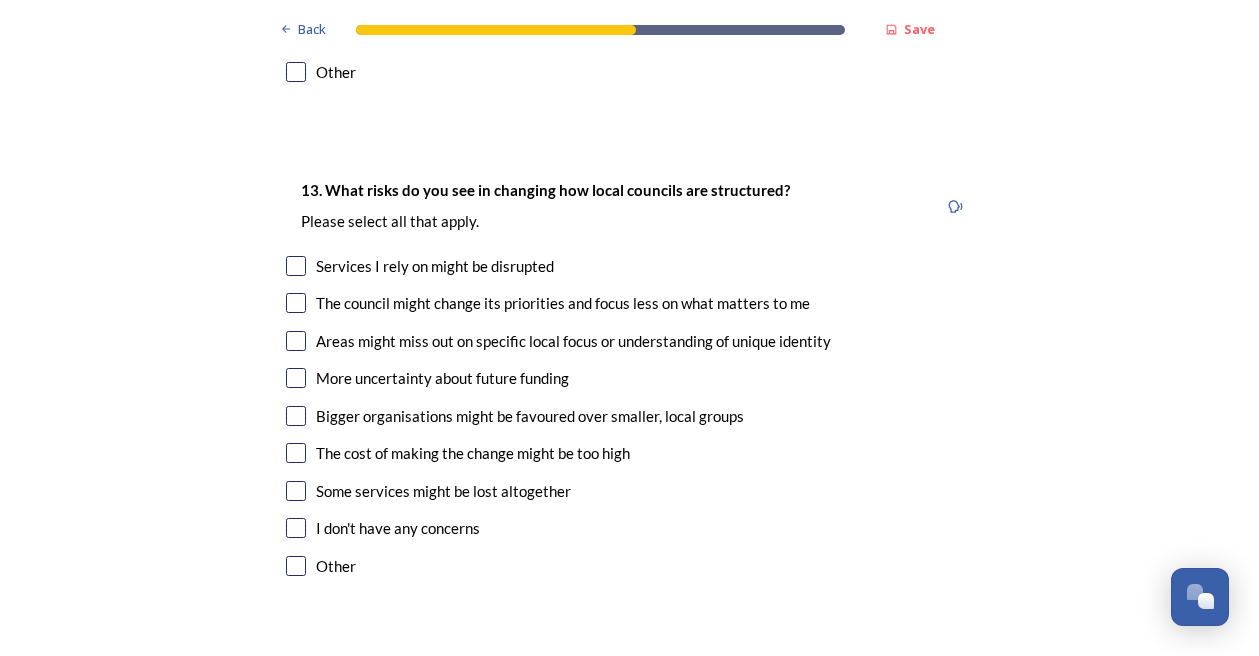 click at bounding box center [296, 266] 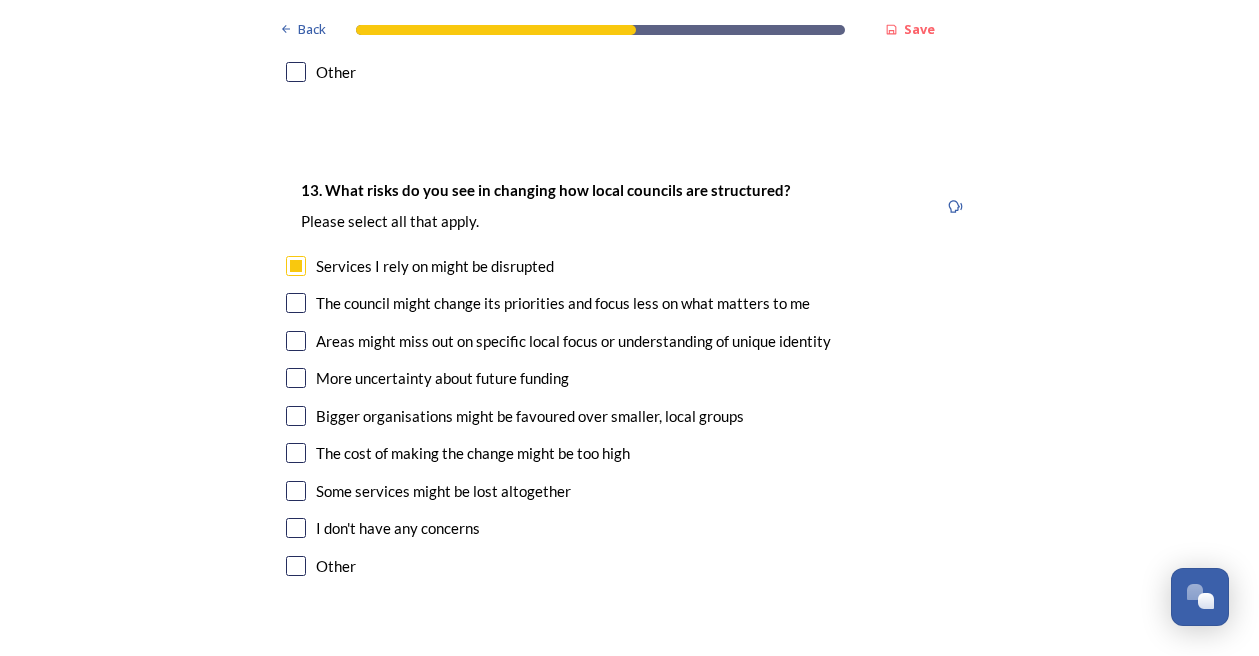 click at bounding box center [296, 303] 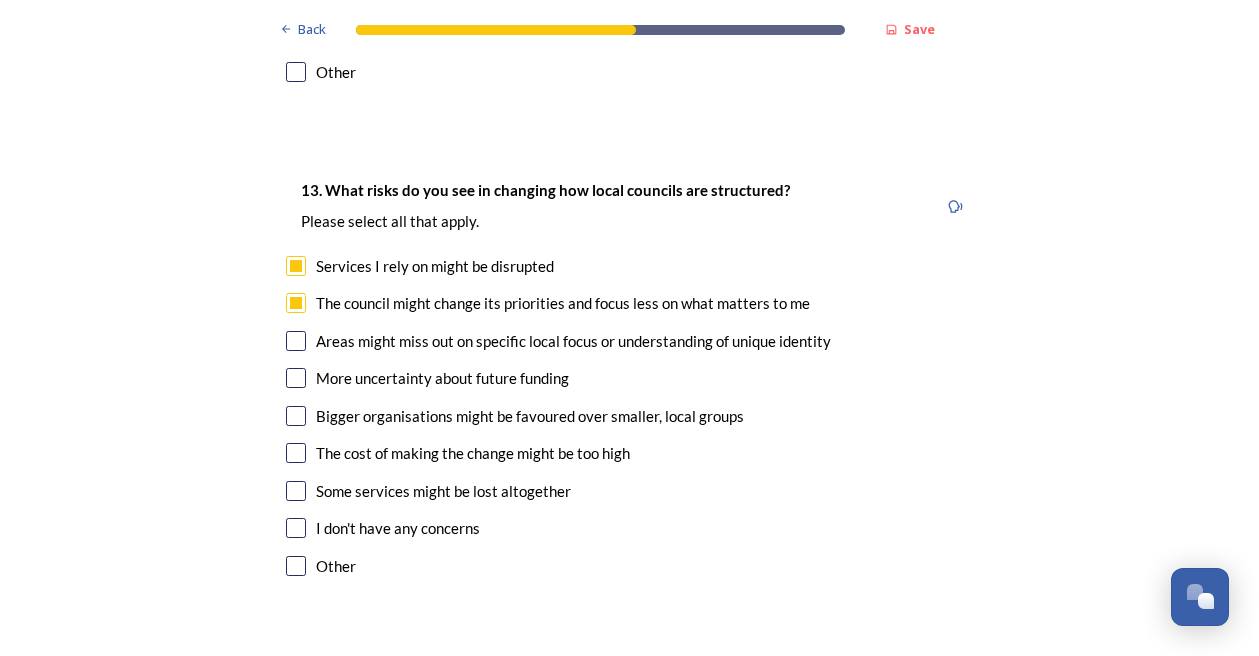 click at bounding box center (296, 453) 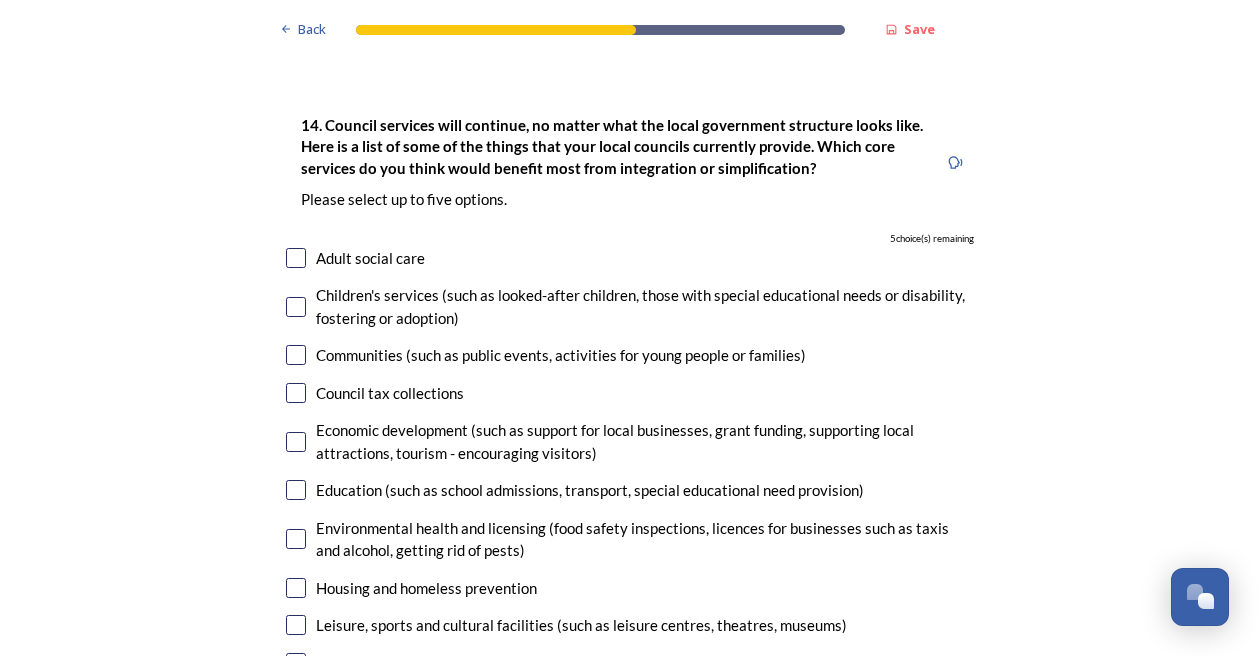 scroll, scrollTop: 4386, scrollLeft: 0, axis: vertical 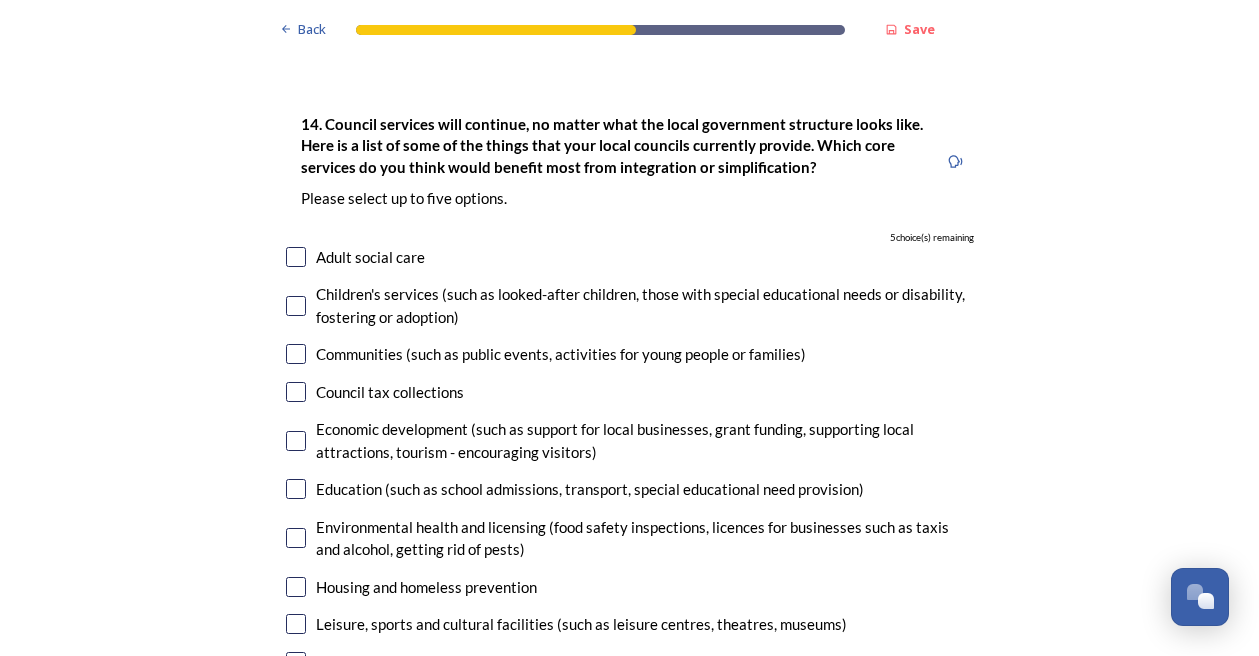 click at bounding box center [296, 257] 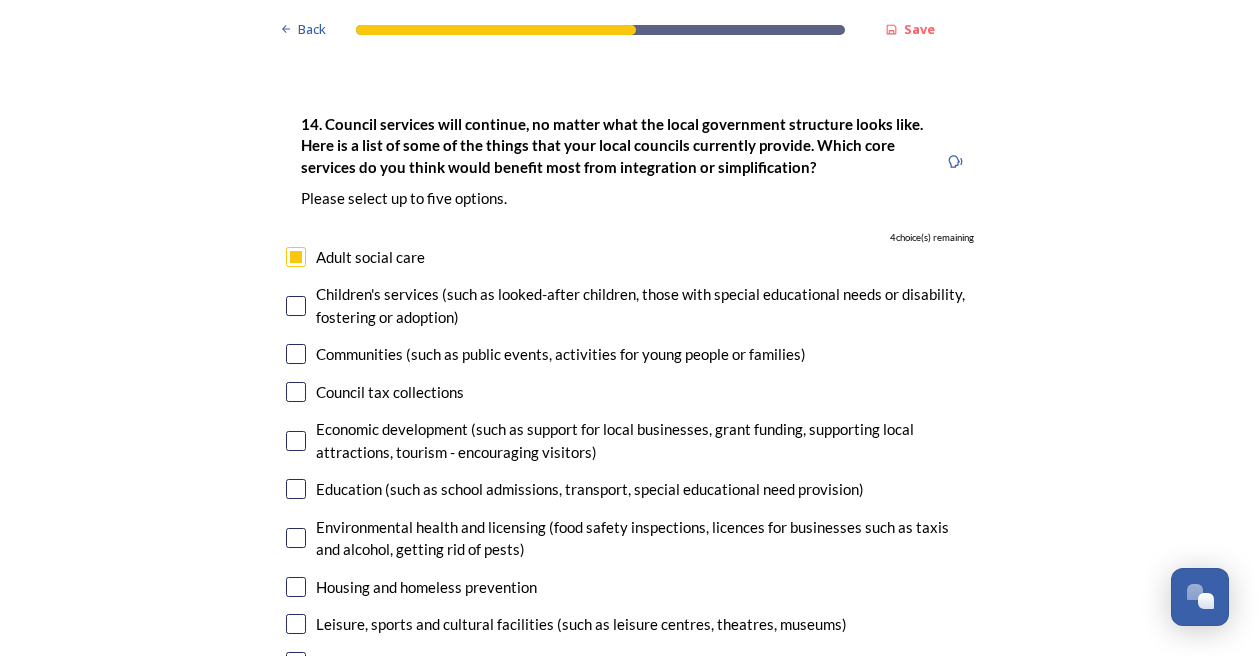 click at bounding box center [296, 306] 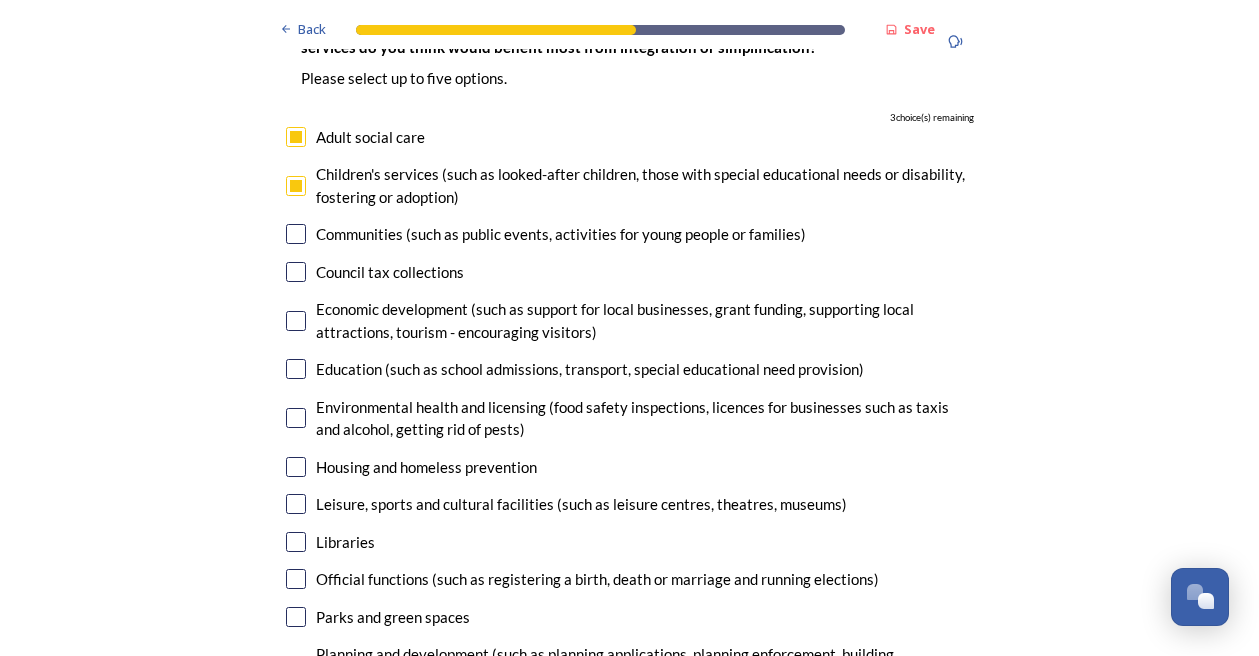 scroll, scrollTop: 4509, scrollLeft: 0, axis: vertical 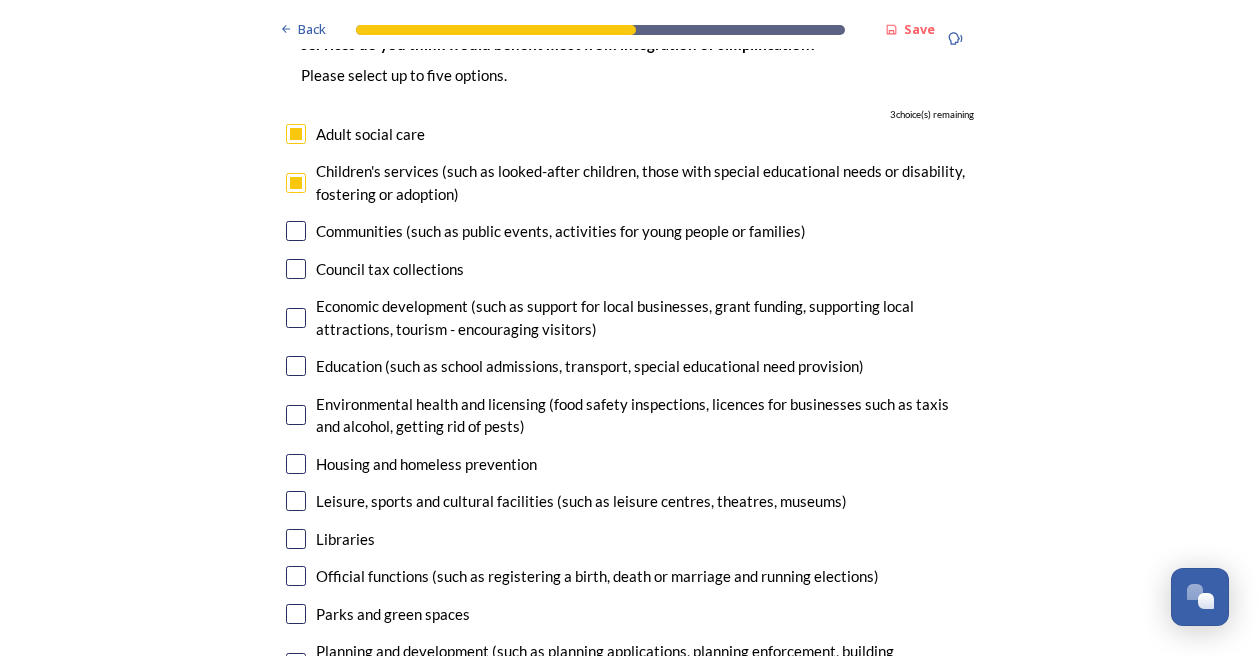 click at bounding box center [296, 318] 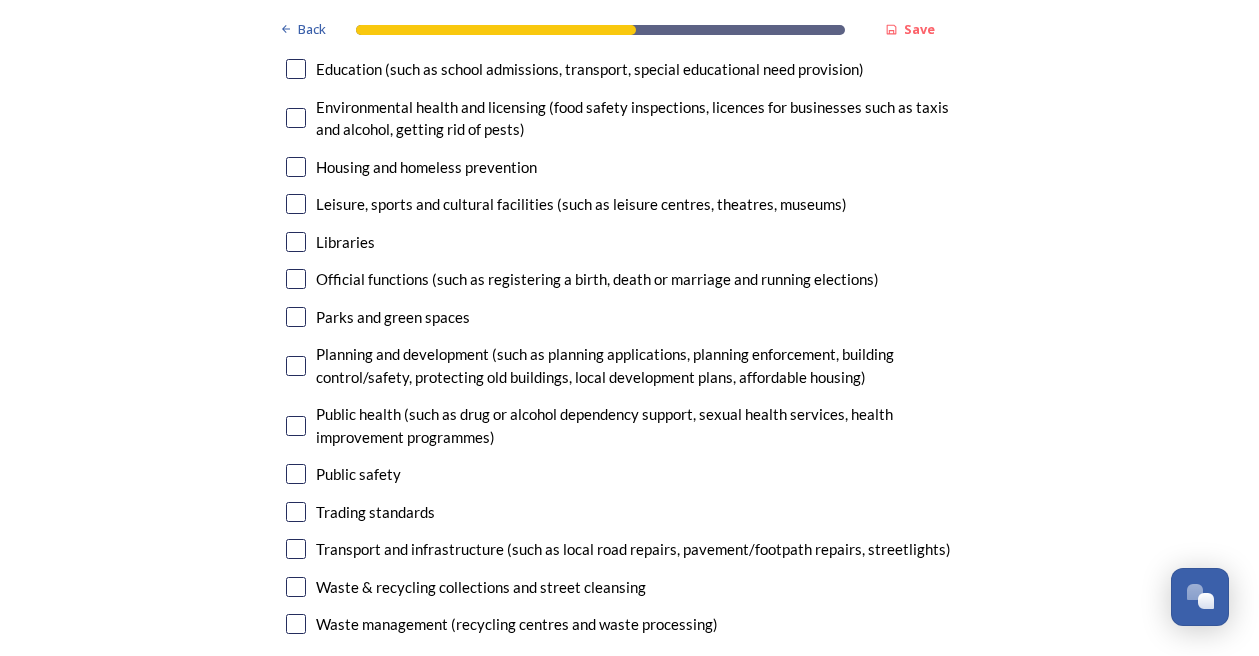 scroll, scrollTop: 4810, scrollLeft: 0, axis: vertical 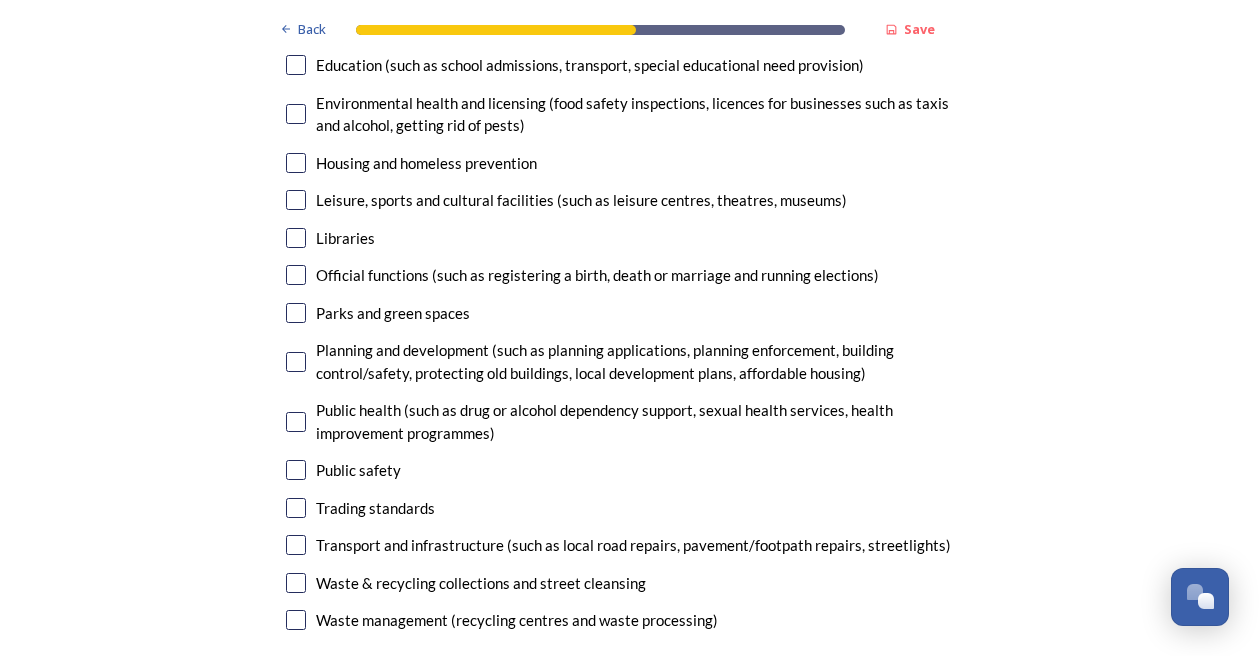 click at bounding box center [296, 313] 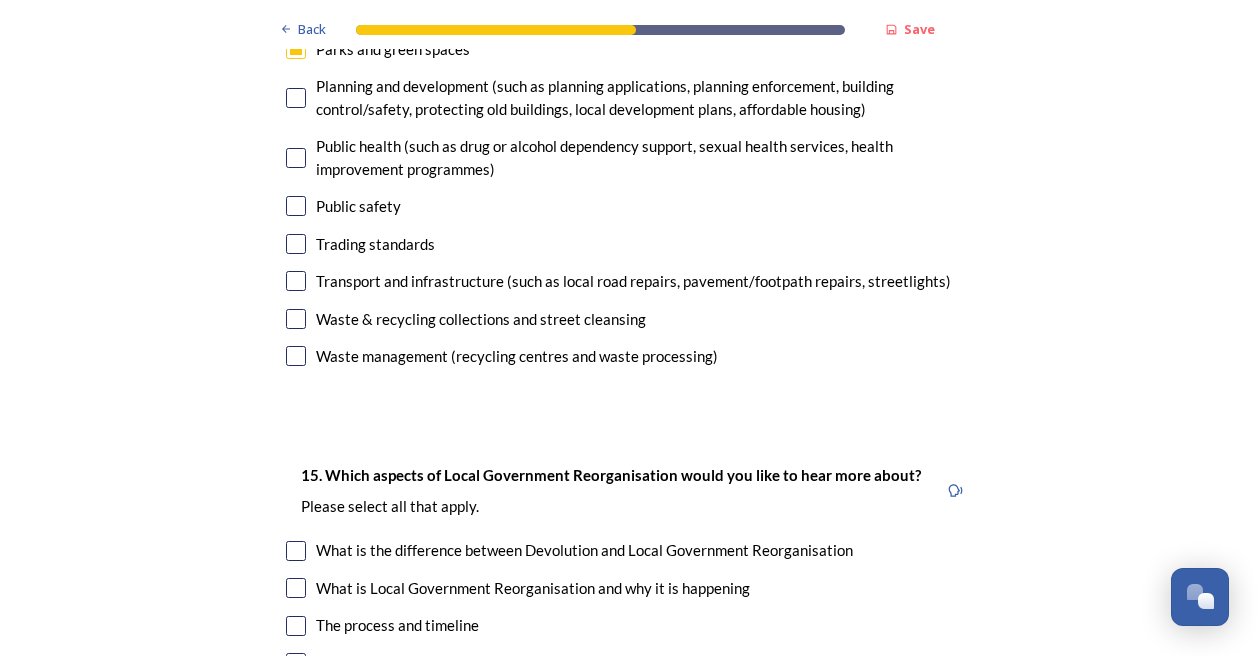 scroll, scrollTop: 5077, scrollLeft: 0, axis: vertical 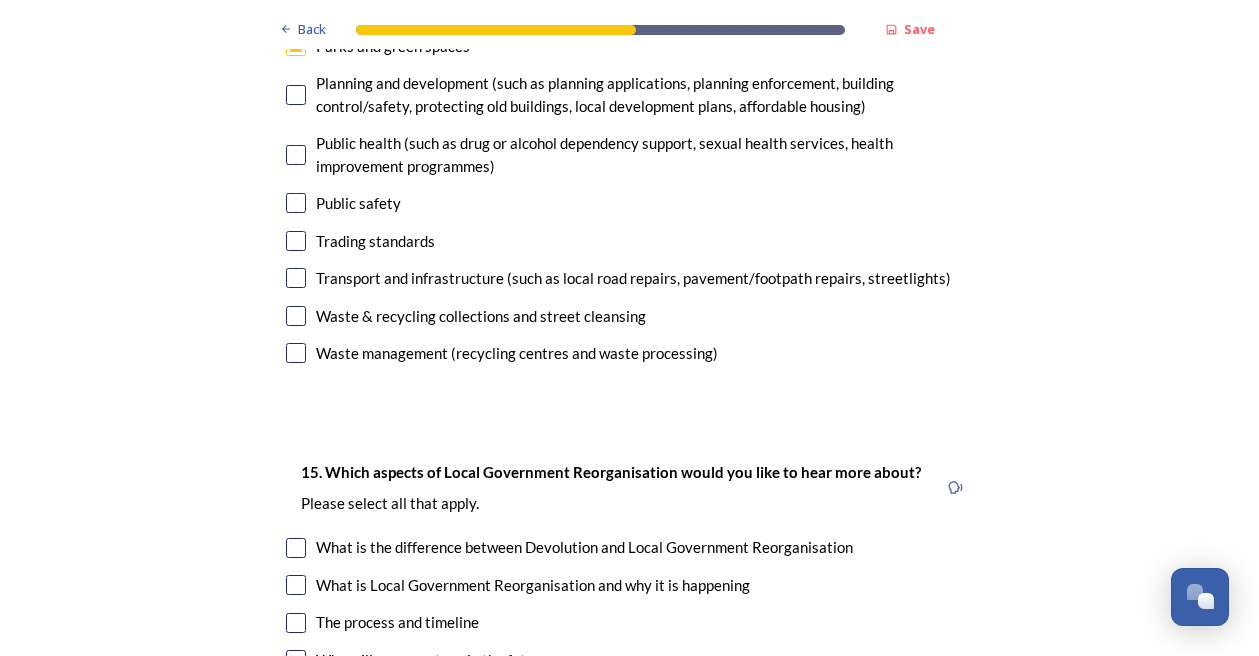click at bounding box center [296, 203] 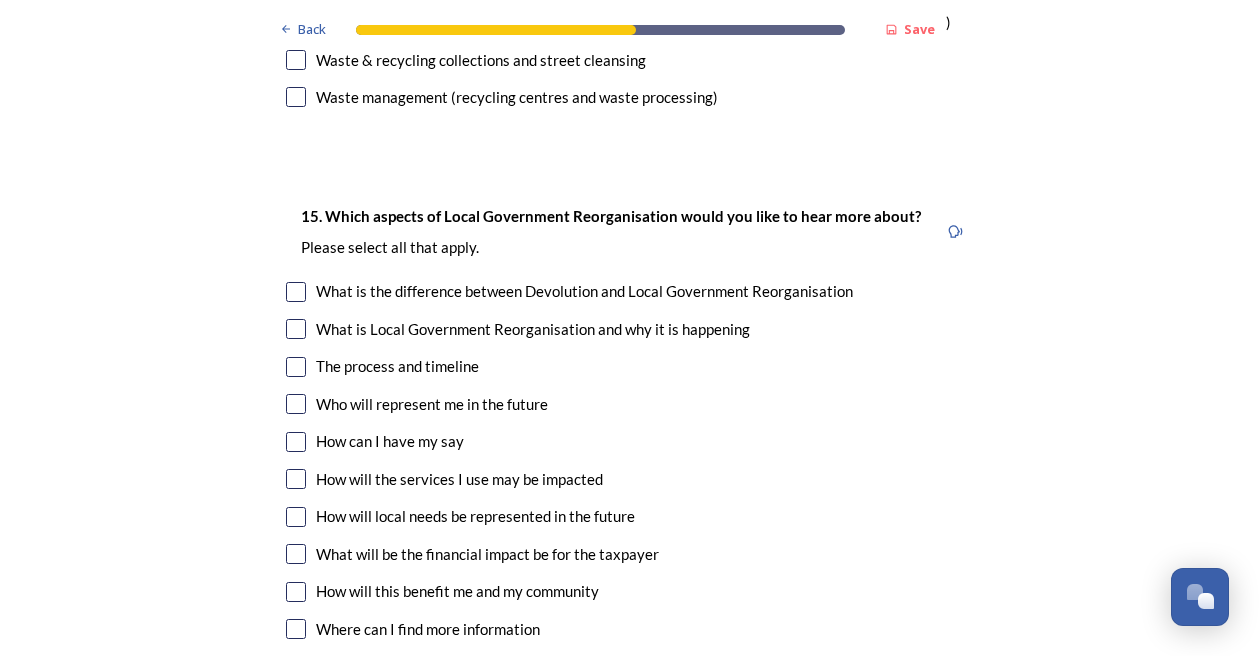 scroll, scrollTop: 5371, scrollLeft: 0, axis: vertical 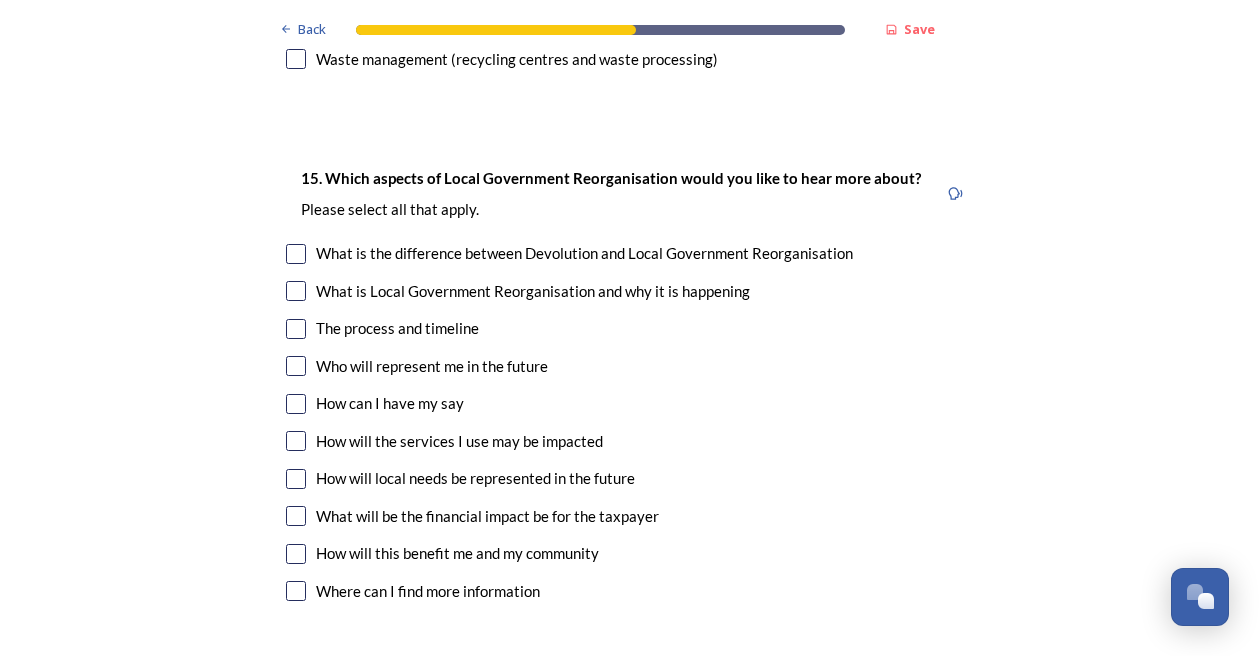 click at bounding box center (296, 291) 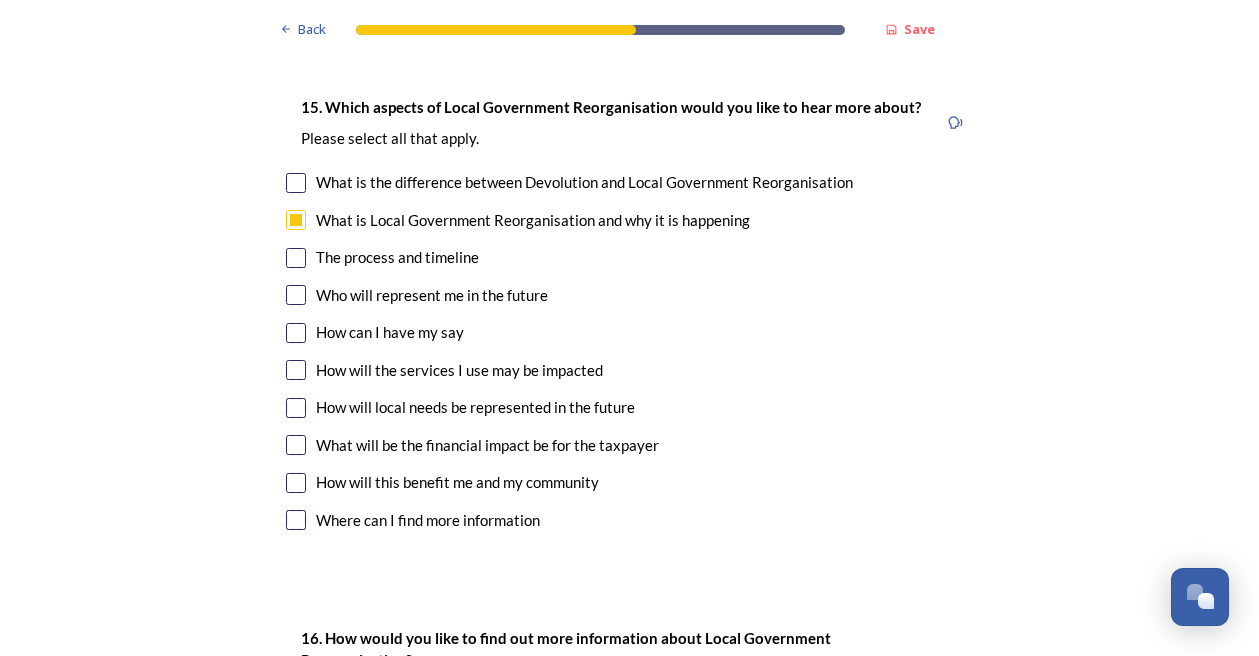 scroll, scrollTop: 5457, scrollLeft: 0, axis: vertical 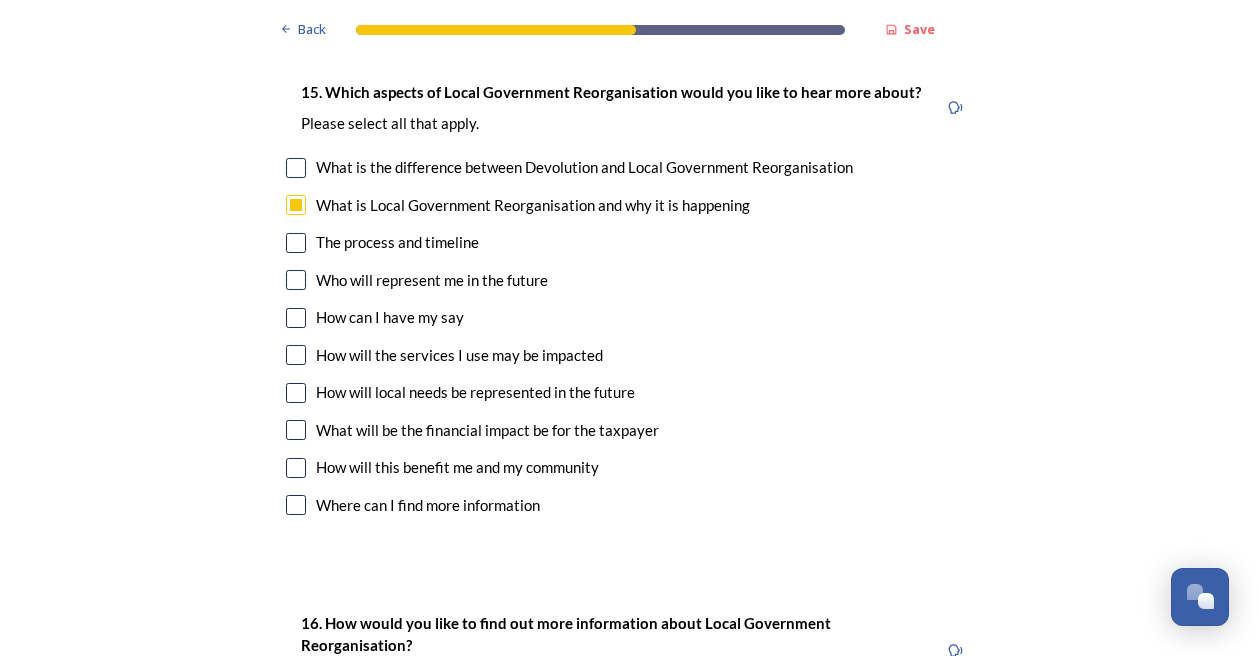 click at bounding box center [296, 280] 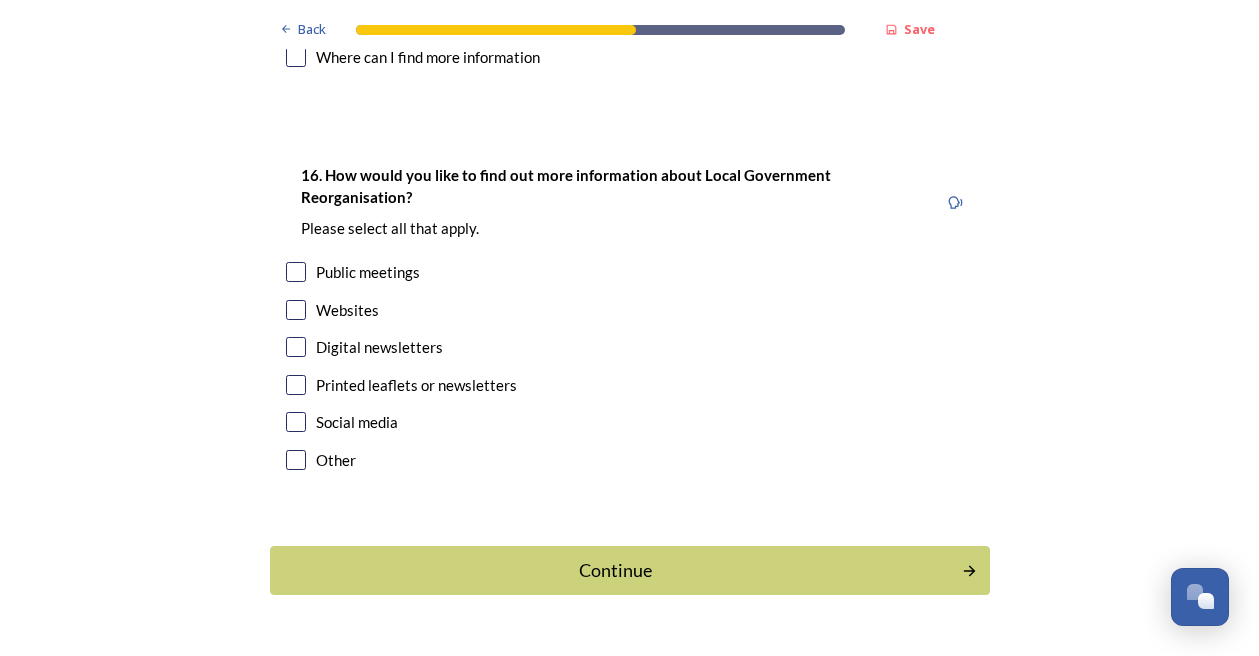 scroll, scrollTop: 5904, scrollLeft: 0, axis: vertical 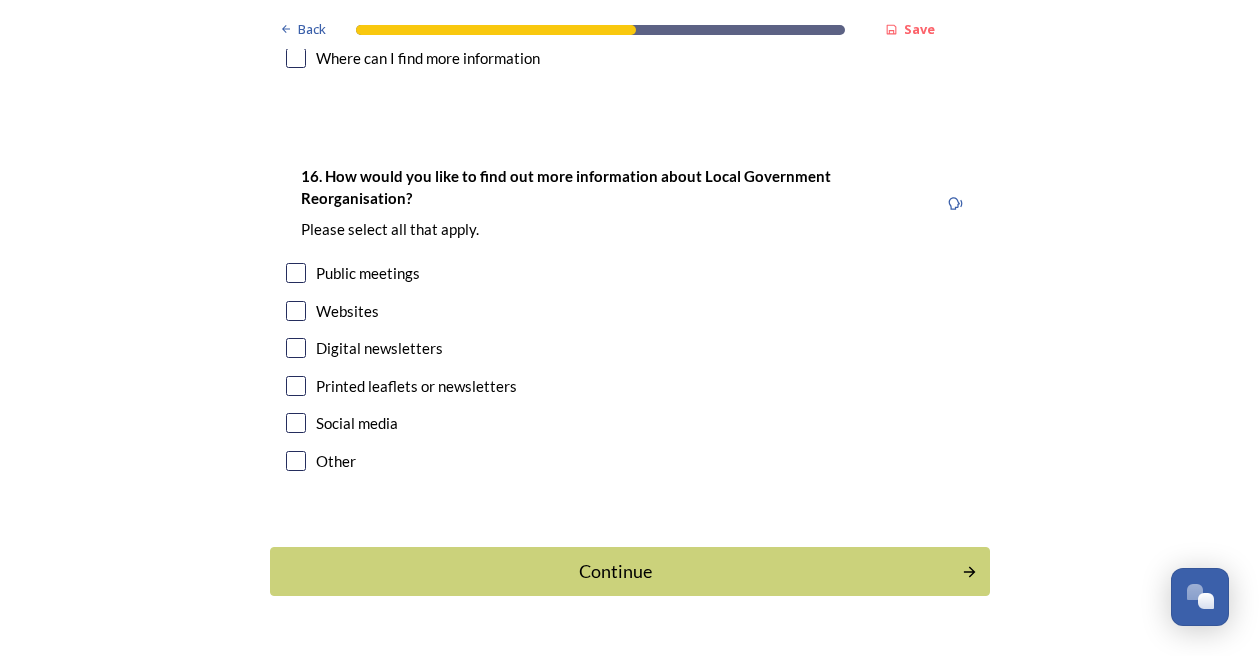click at bounding box center (296, 423) 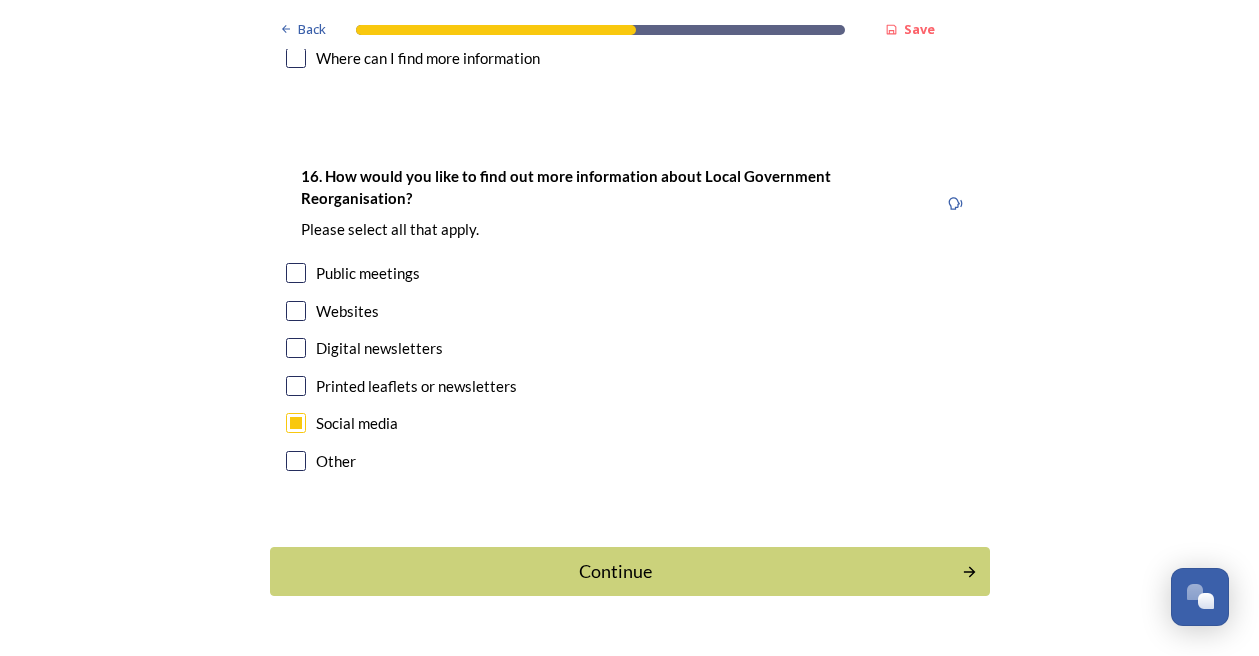 scroll, scrollTop: 5958, scrollLeft: 0, axis: vertical 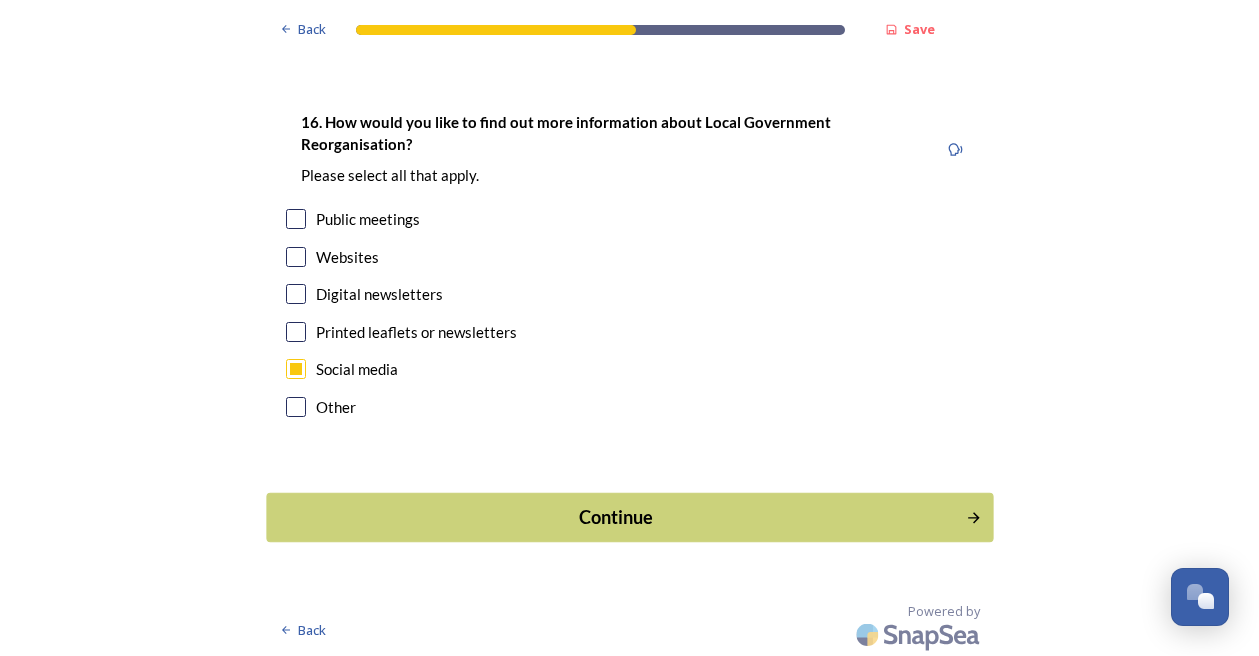 click on "Continue" at bounding box center (615, 517) 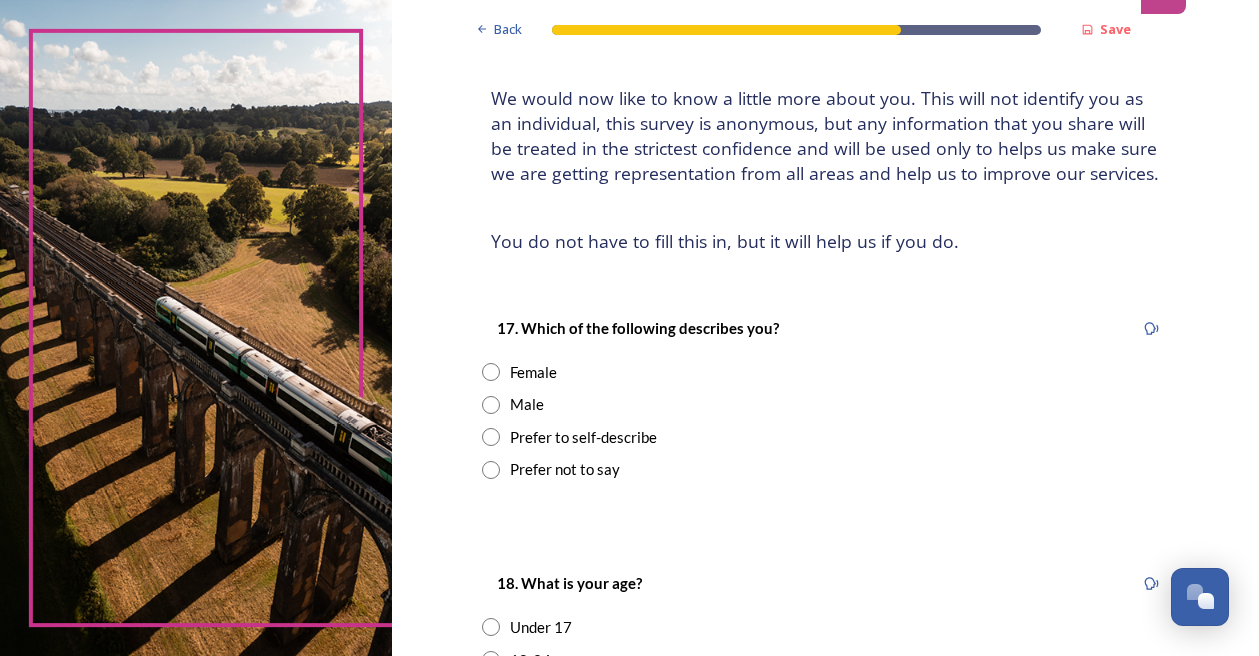scroll, scrollTop: 151, scrollLeft: 0, axis: vertical 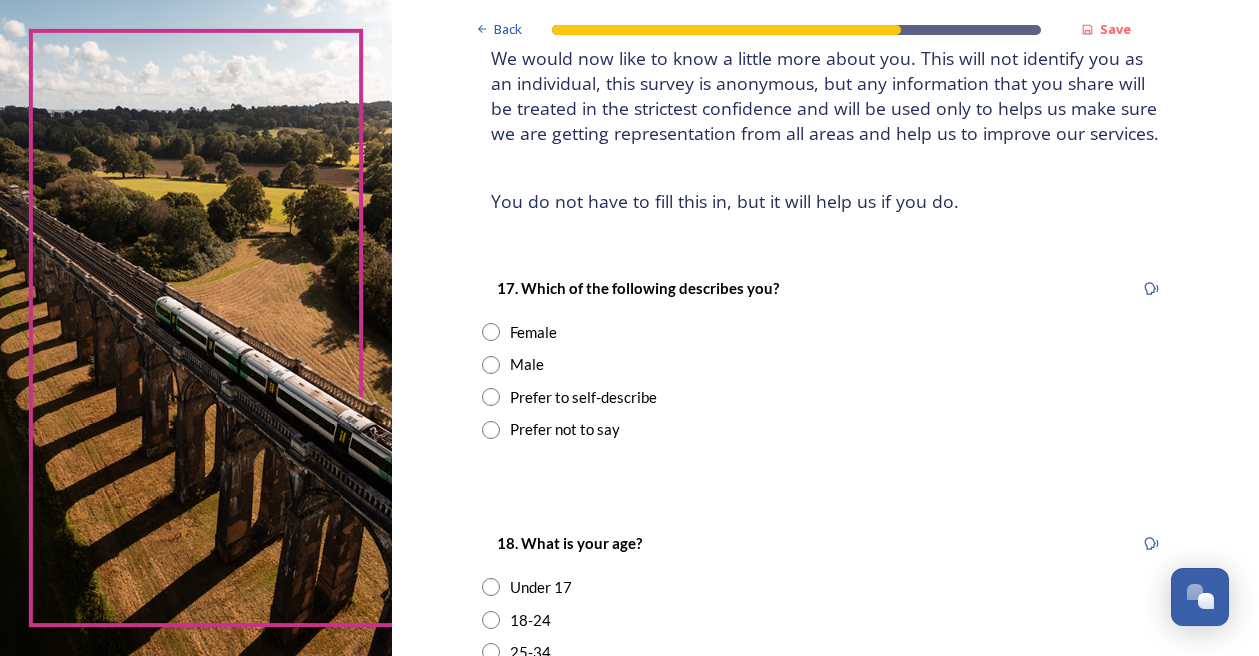 click at bounding box center (491, 332) 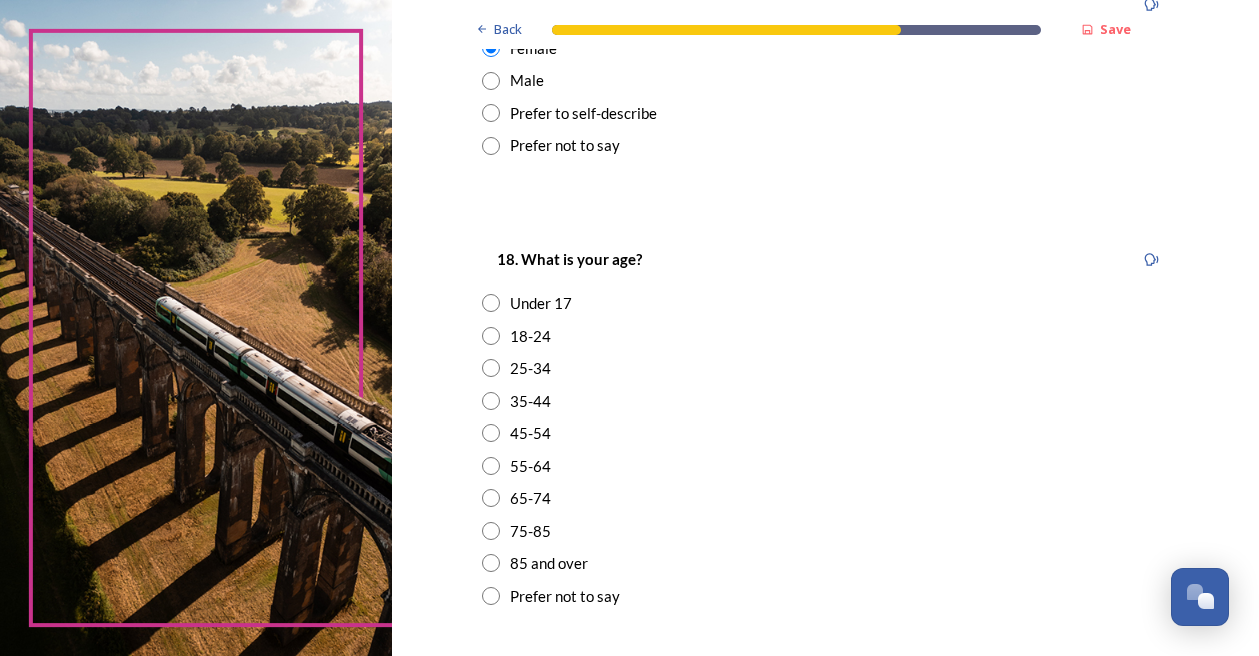 scroll, scrollTop: 452, scrollLeft: 0, axis: vertical 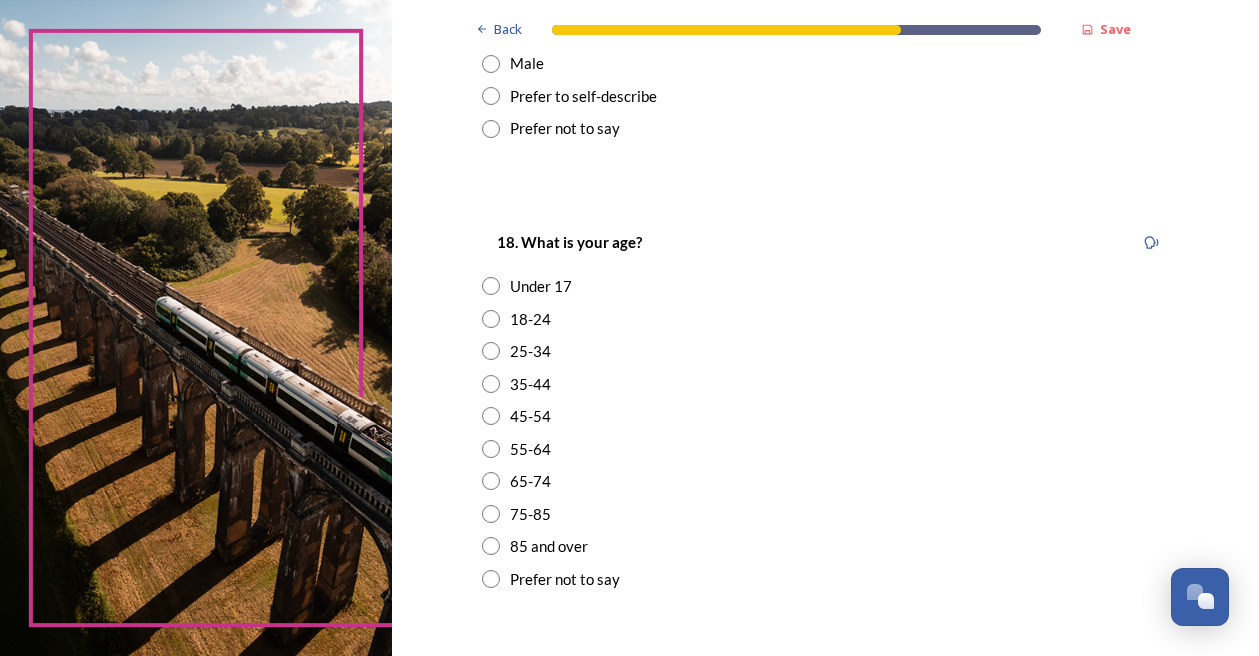 click at bounding box center [491, 514] 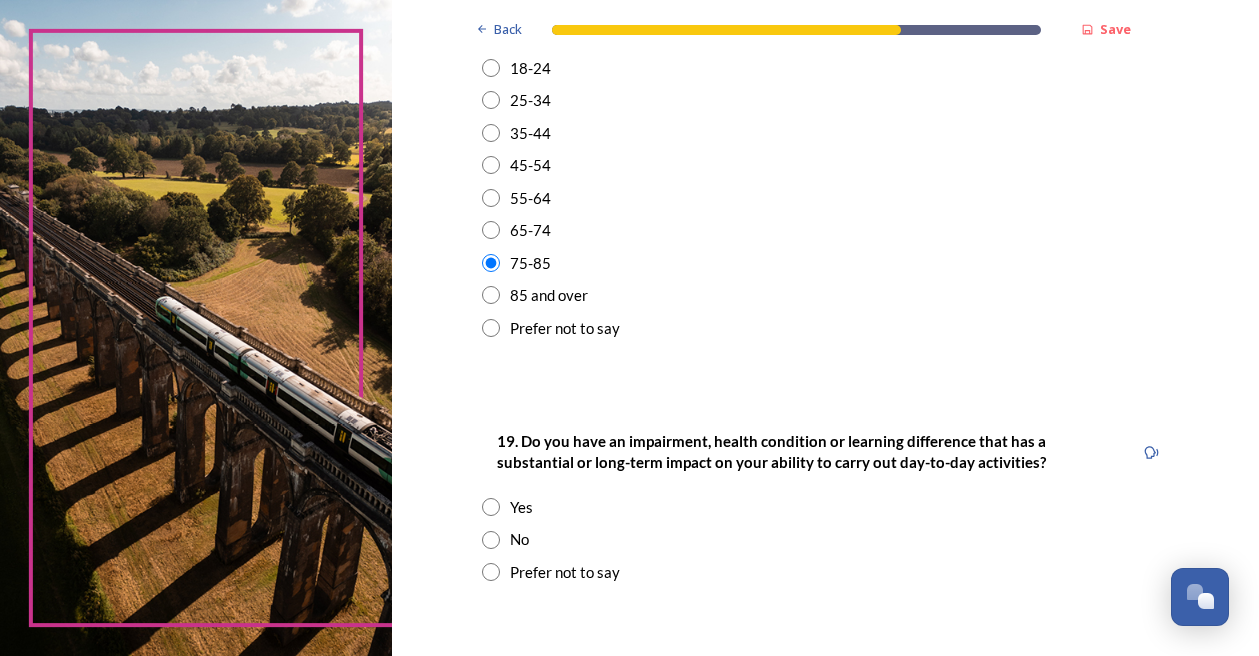scroll, scrollTop: 740, scrollLeft: 0, axis: vertical 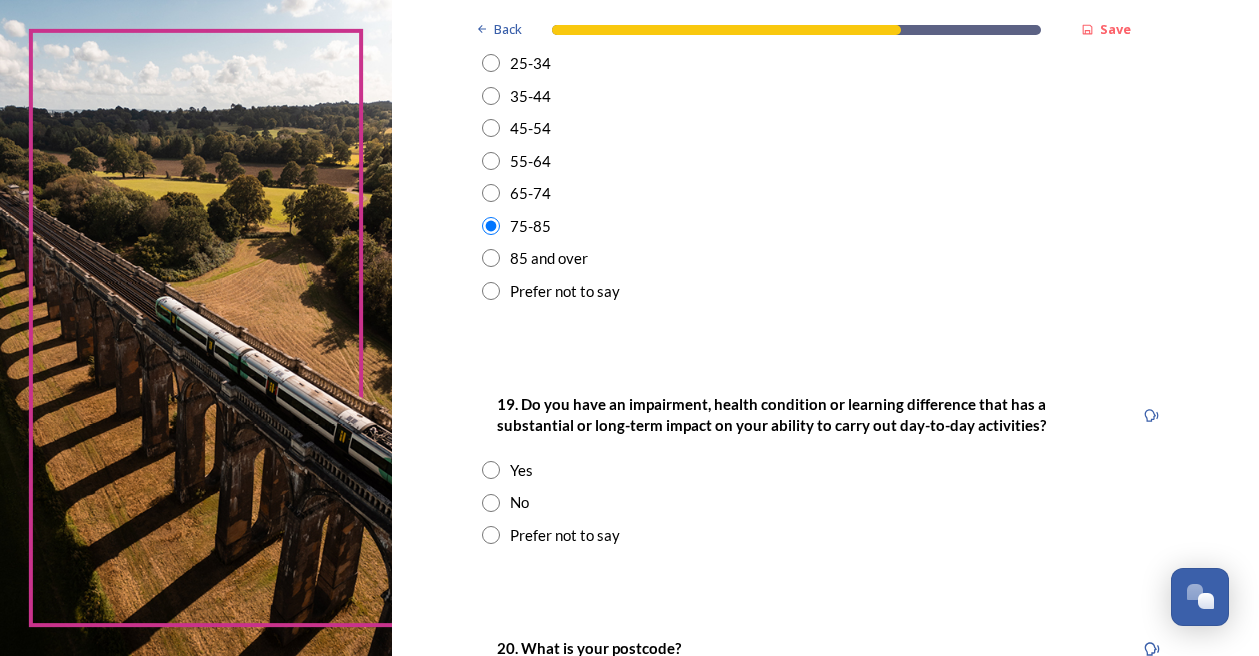 click at bounding box center (491, 503) 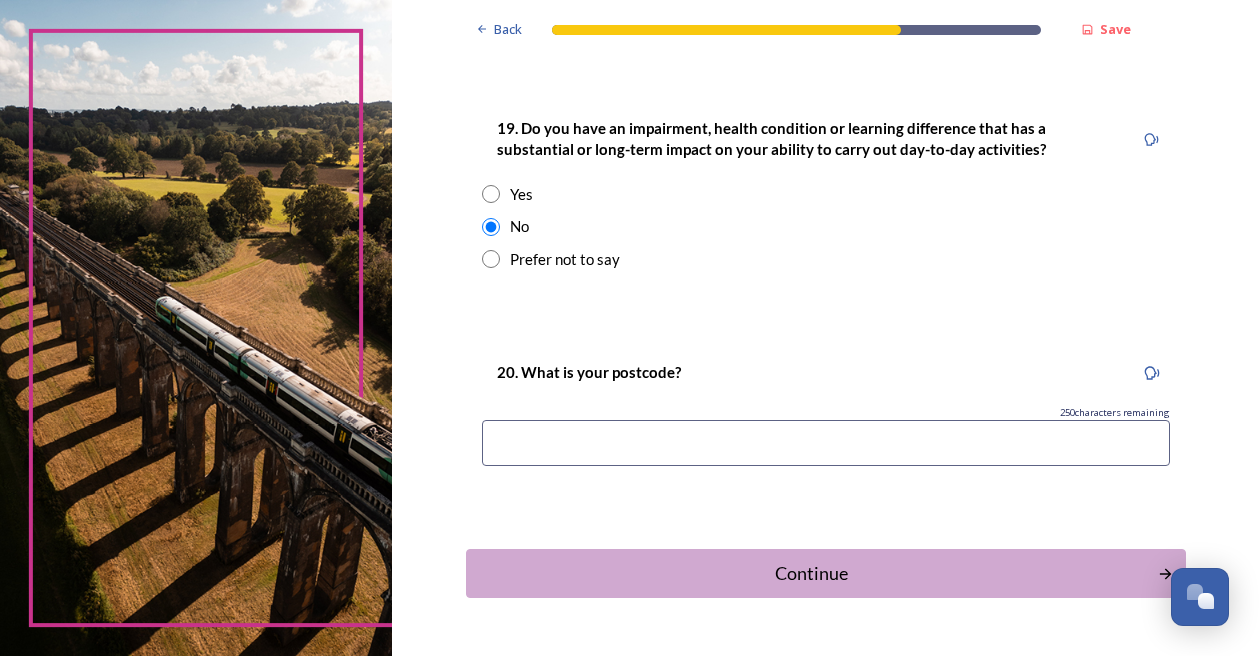scroll, scrollTop: 1018, scrollLeft: 0, axis: vertical 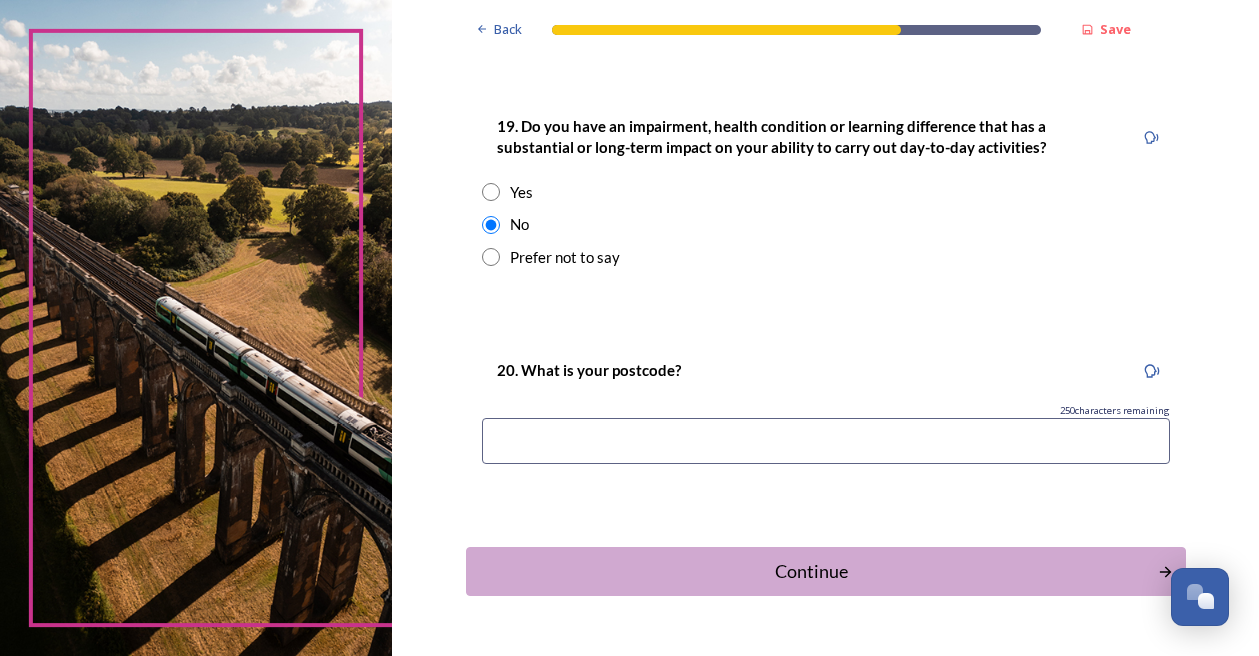 click at bounding box center [826, 441] 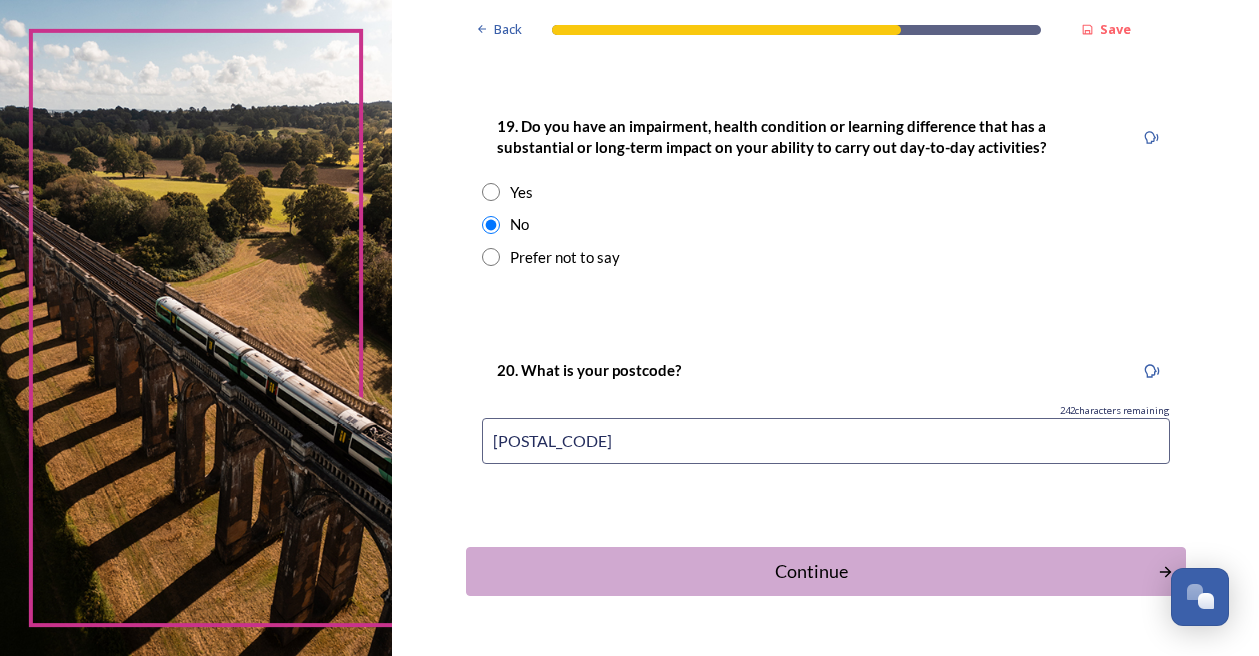 type on "[POSTAL_CODE]" 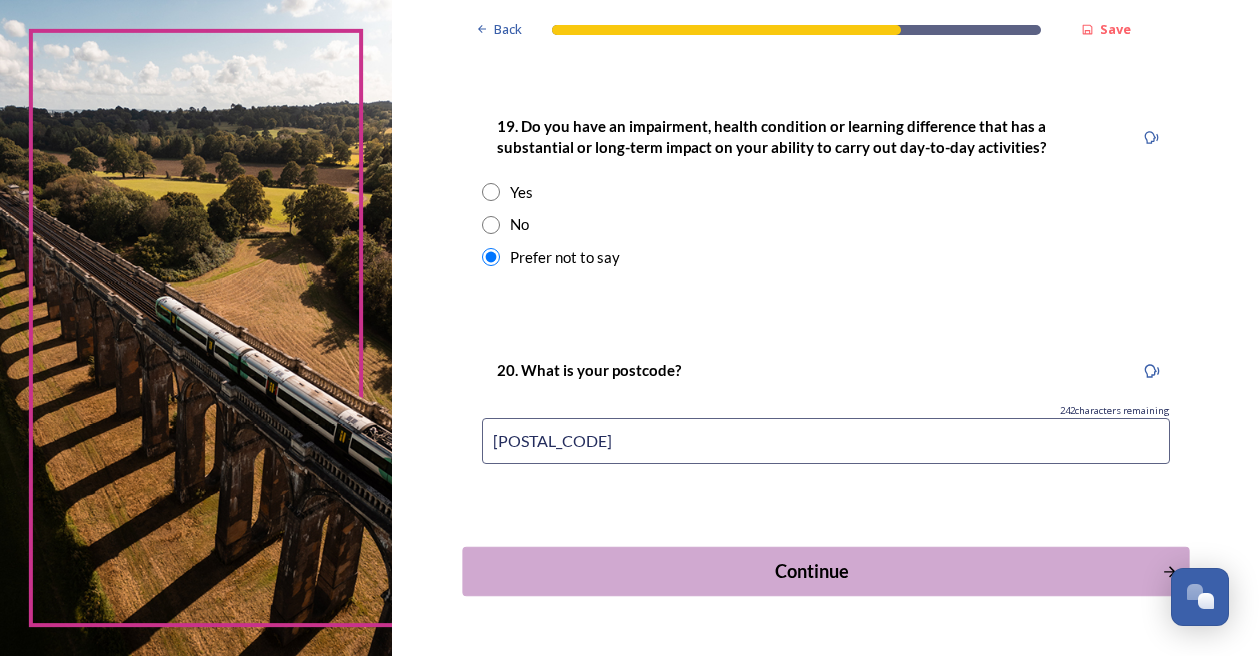 click on "Continue" at bounding box center (811, 571) 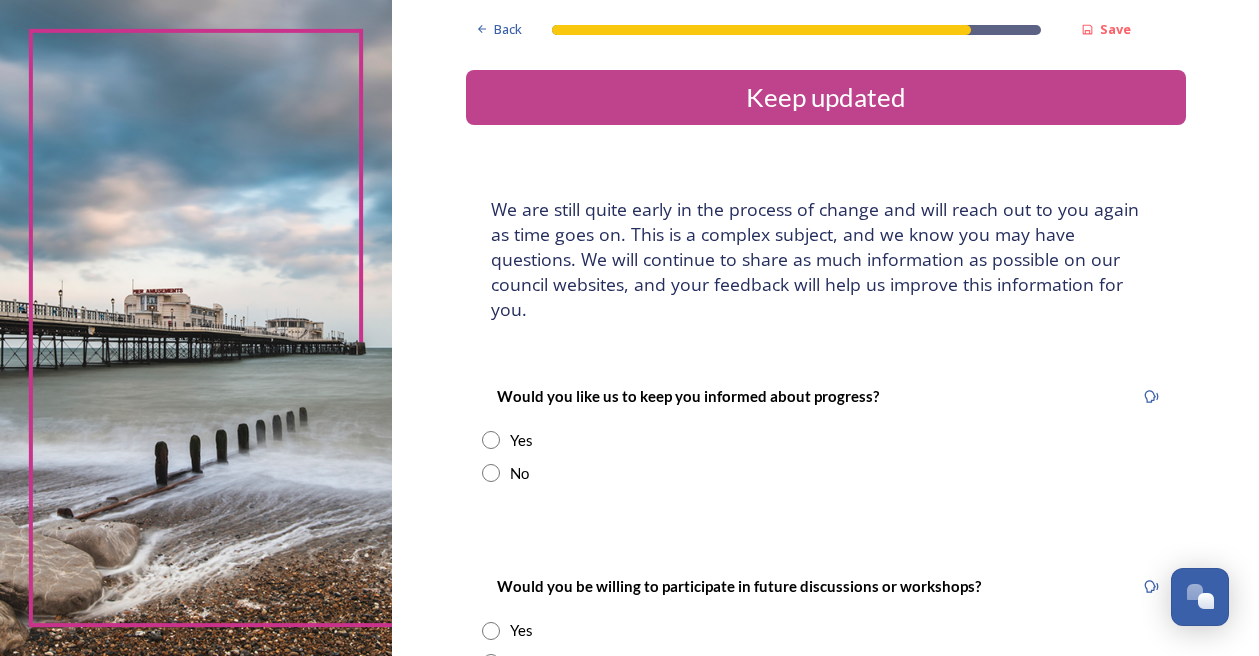 click at bounding box center [491, 473] 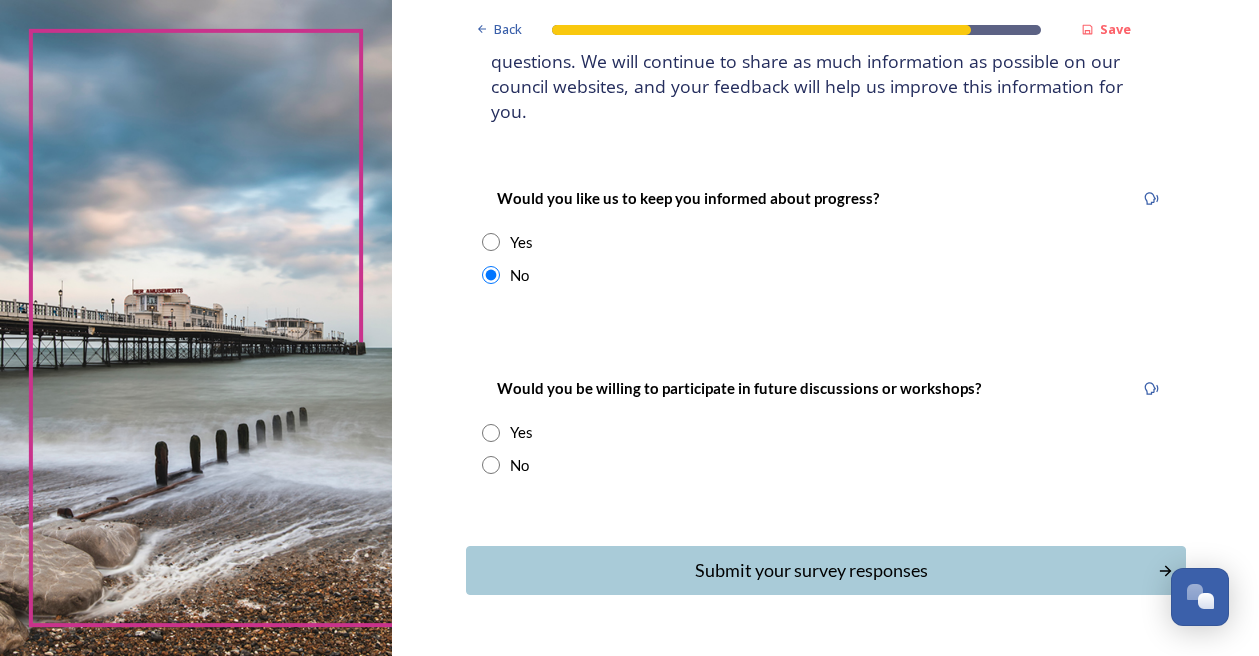 scroll, scrollTop: 227, scrollLeft: 0, axis: vertical 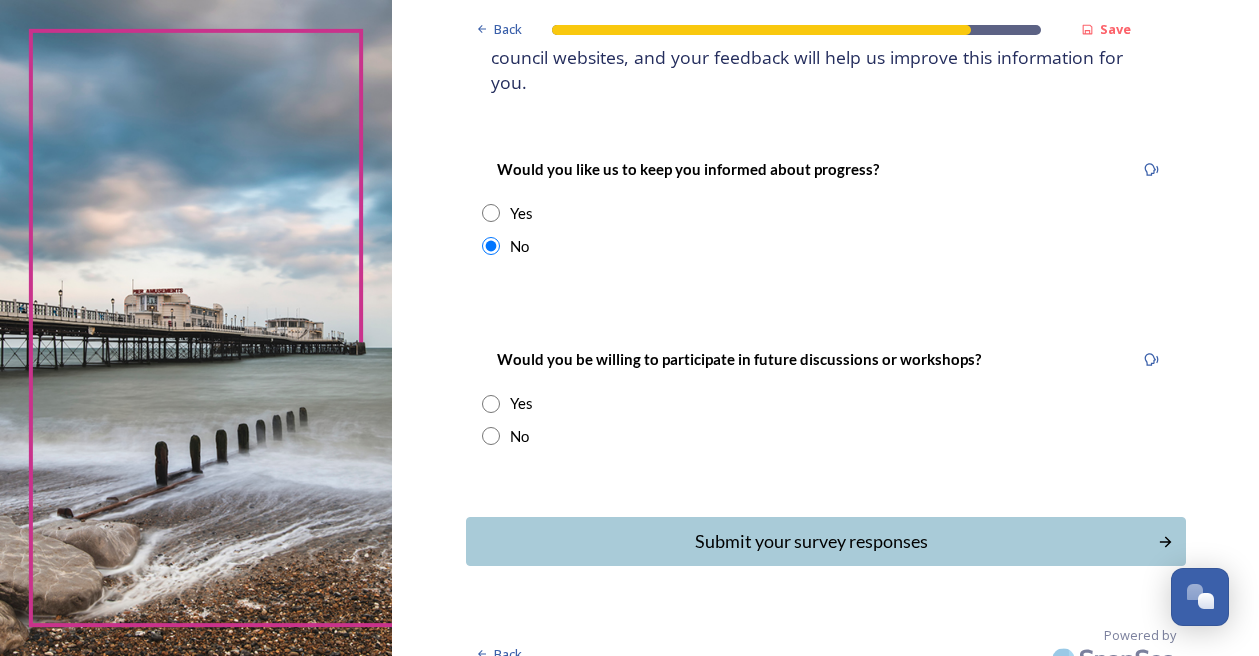 click at bounding box center [491, 436] 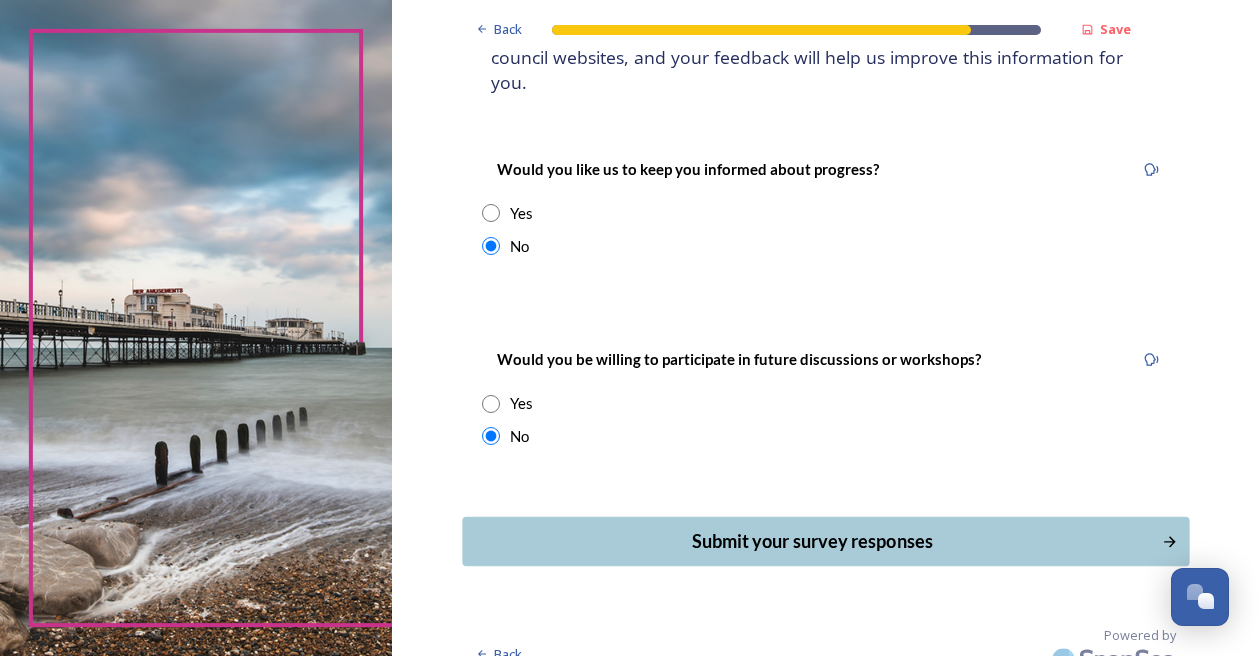 click on "Submit your survey responses" at bounding box center [811, 541] 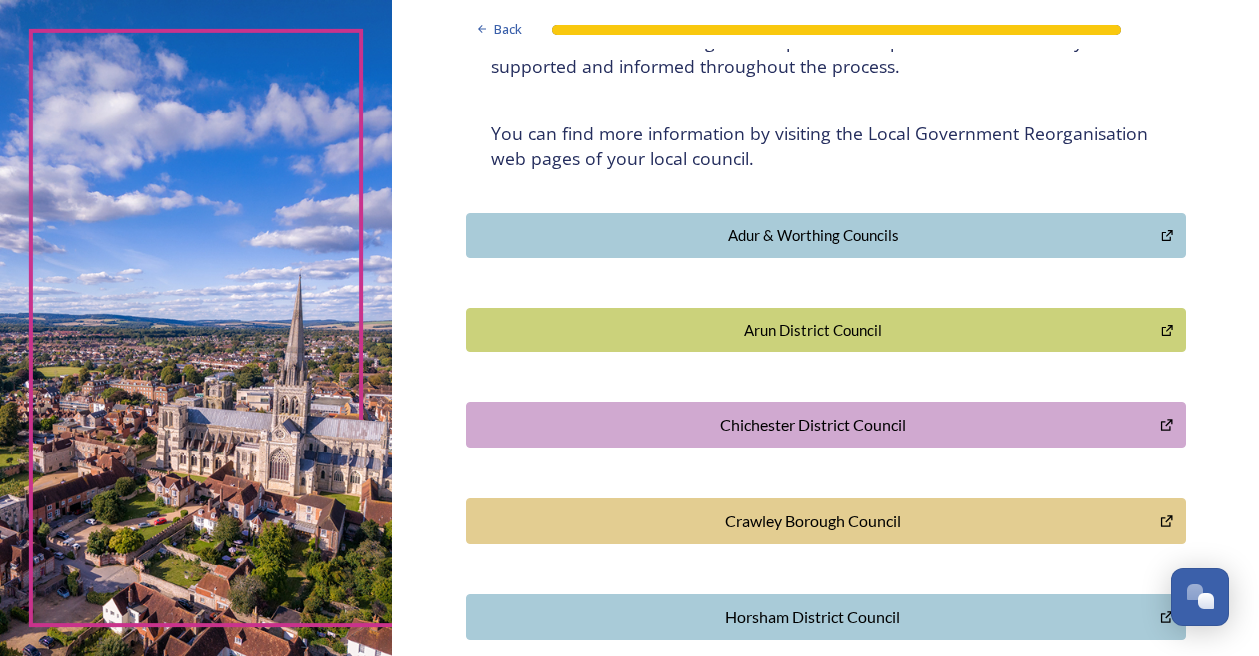 scroll, scrollTop: 386, scrollLeft: 0, axis: vertical 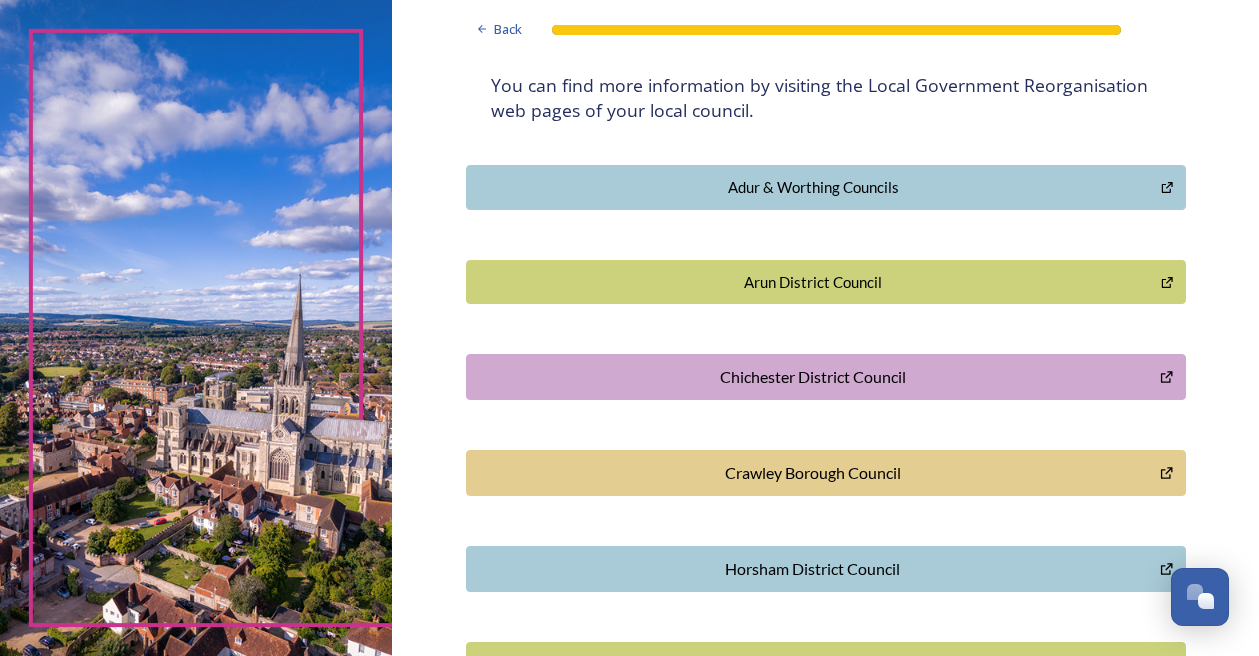 click on "Crawley Borough Council" at bounding box center (813, 473) 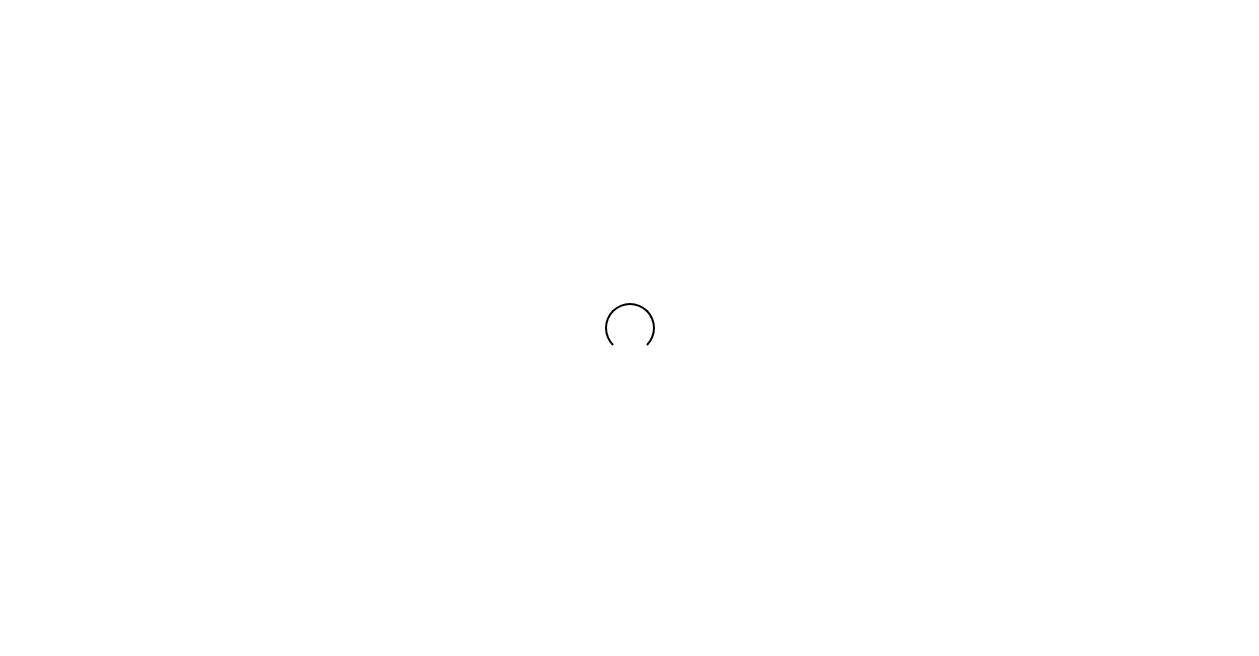 scroll, scrollTop: 0, scrollLeft: 0, axis: both 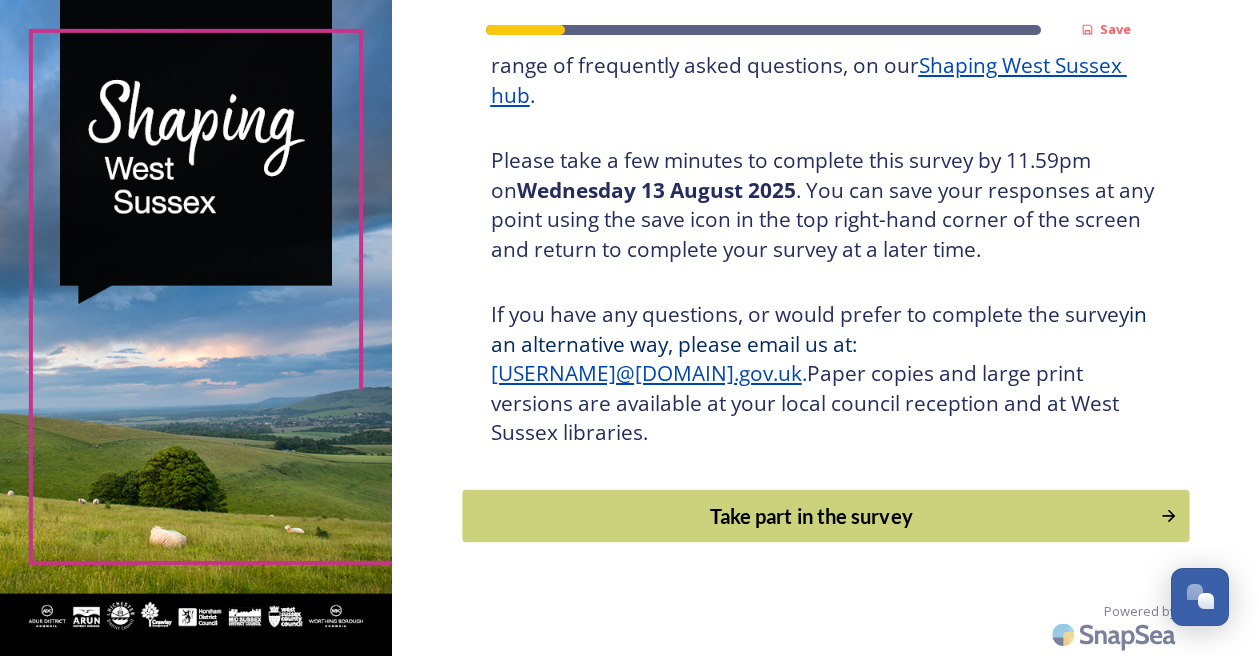 click on "Take part in the survey" at bounding box center [811, 516] 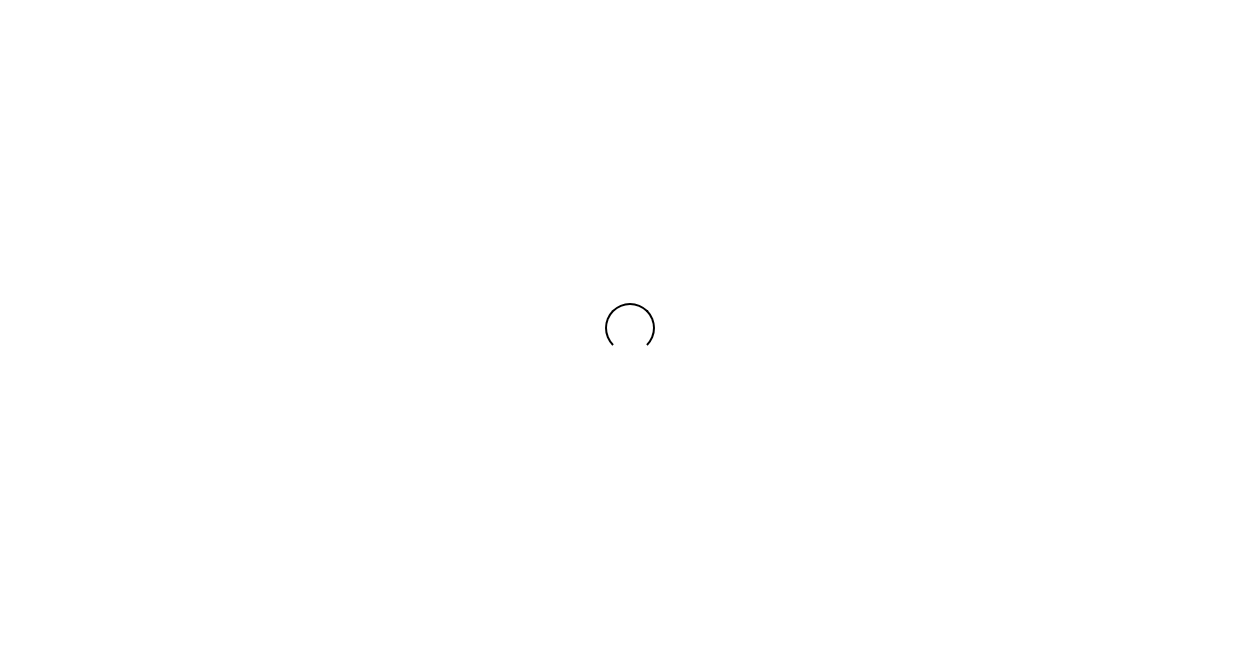 scroll, scrollTop: 0, scrollLeft: 0, axis: both 